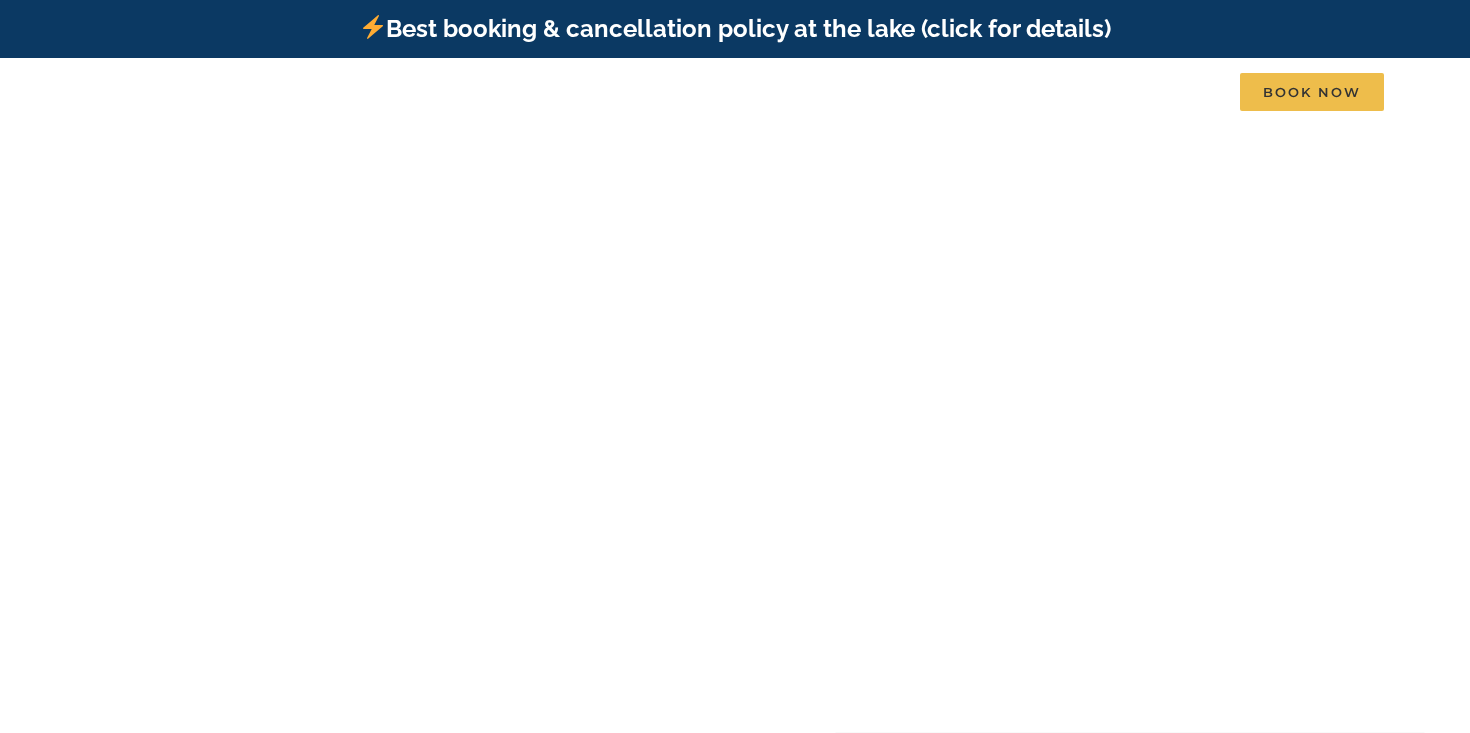 scroll, scrollTop: 0, scrollLeft: 0, axis: both 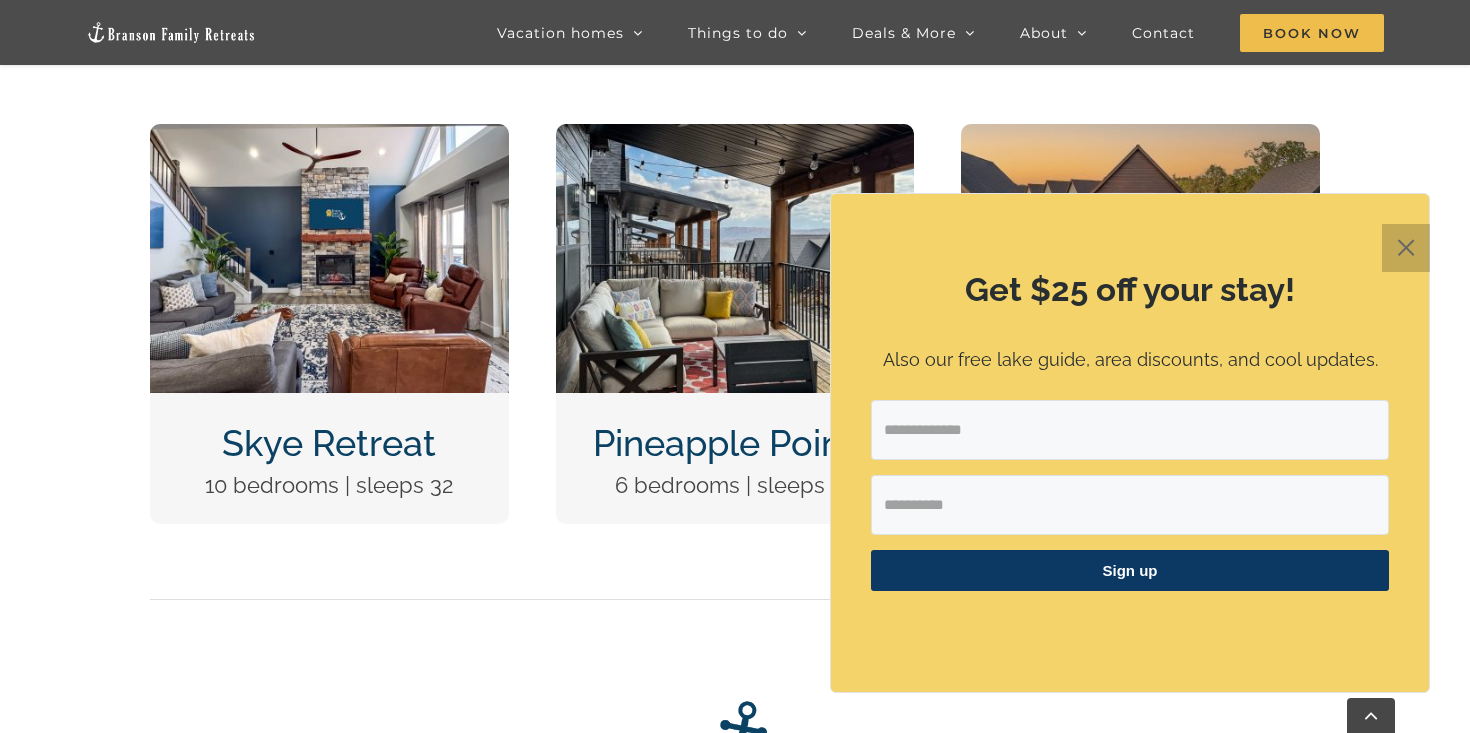 click on "✕" at bounding box center (1406, 248) 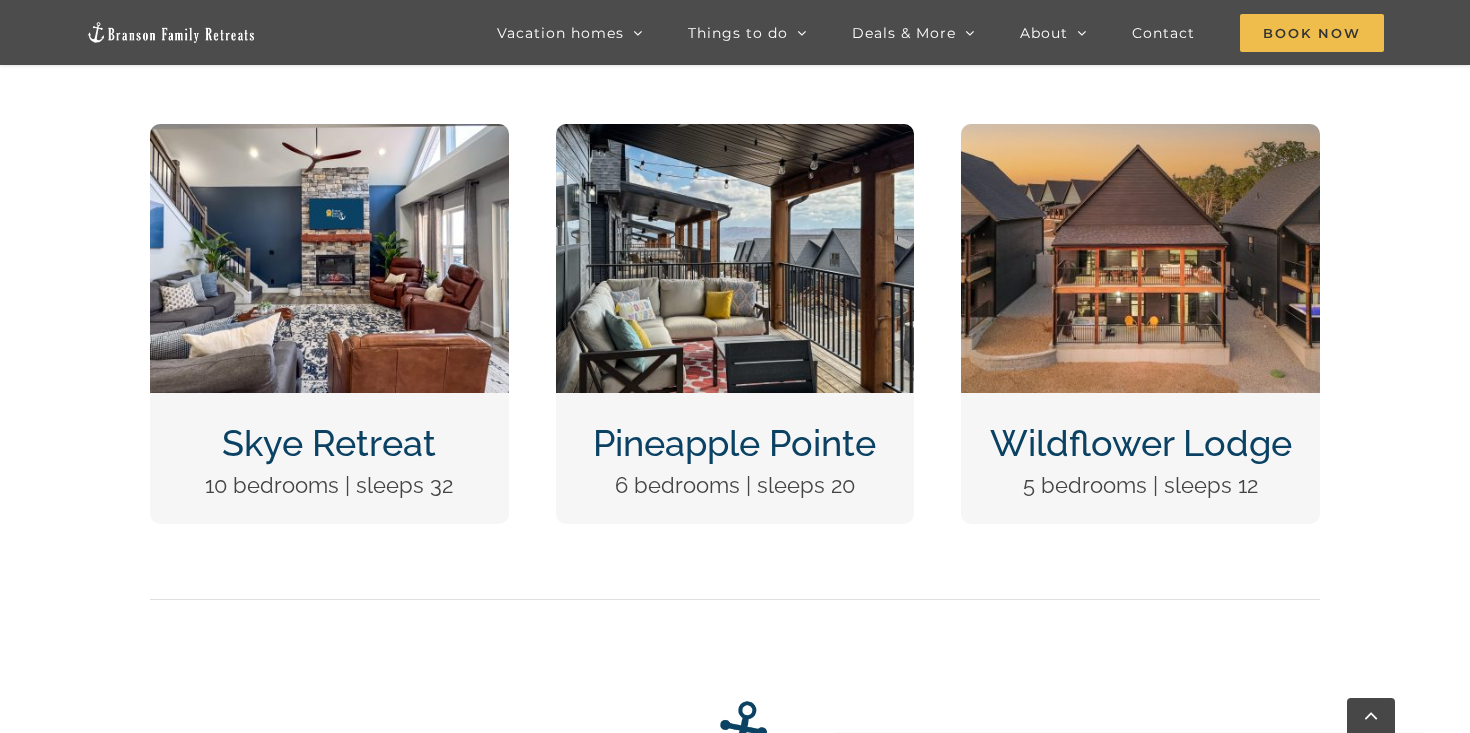 click at bounding box center (735, 258) 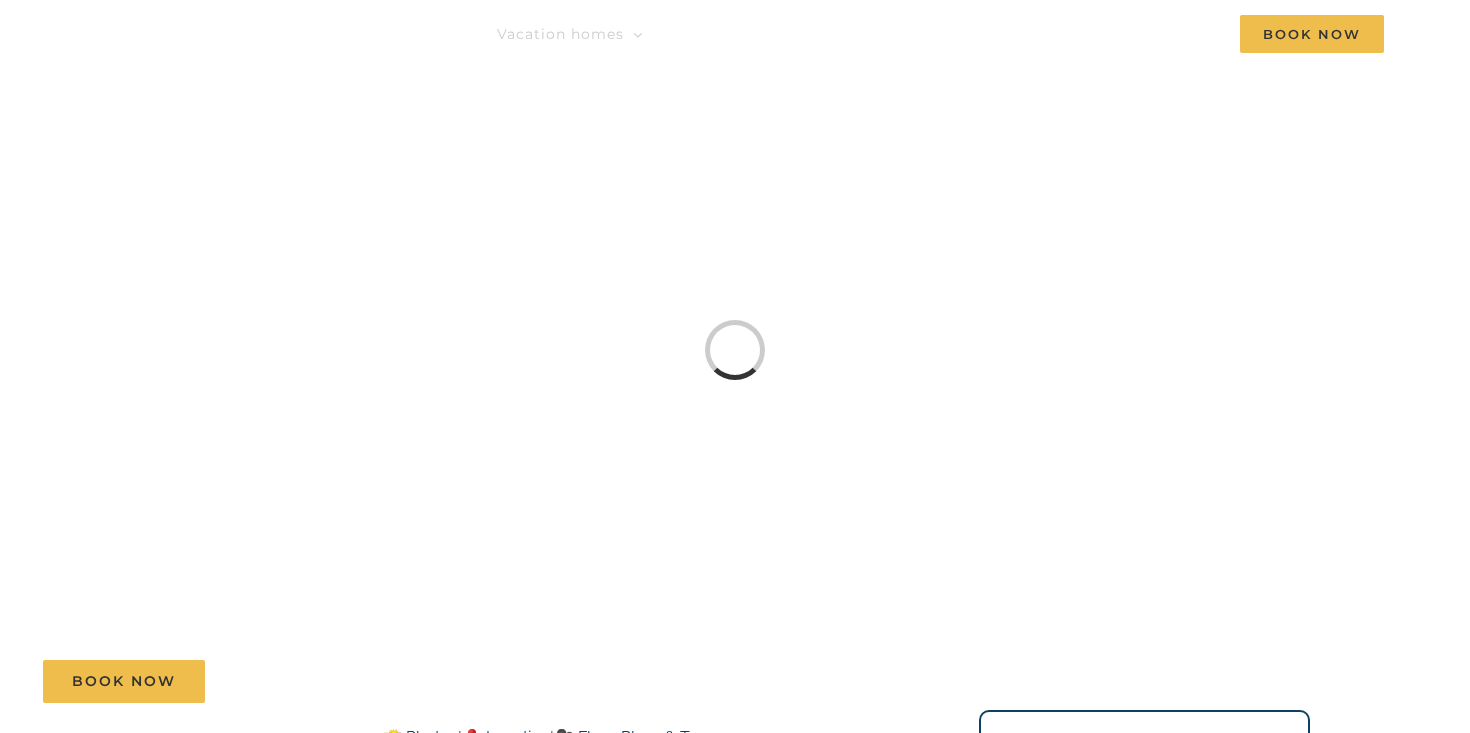 scroll, scrollTop: 0, scrollLeft: 0, axis: both 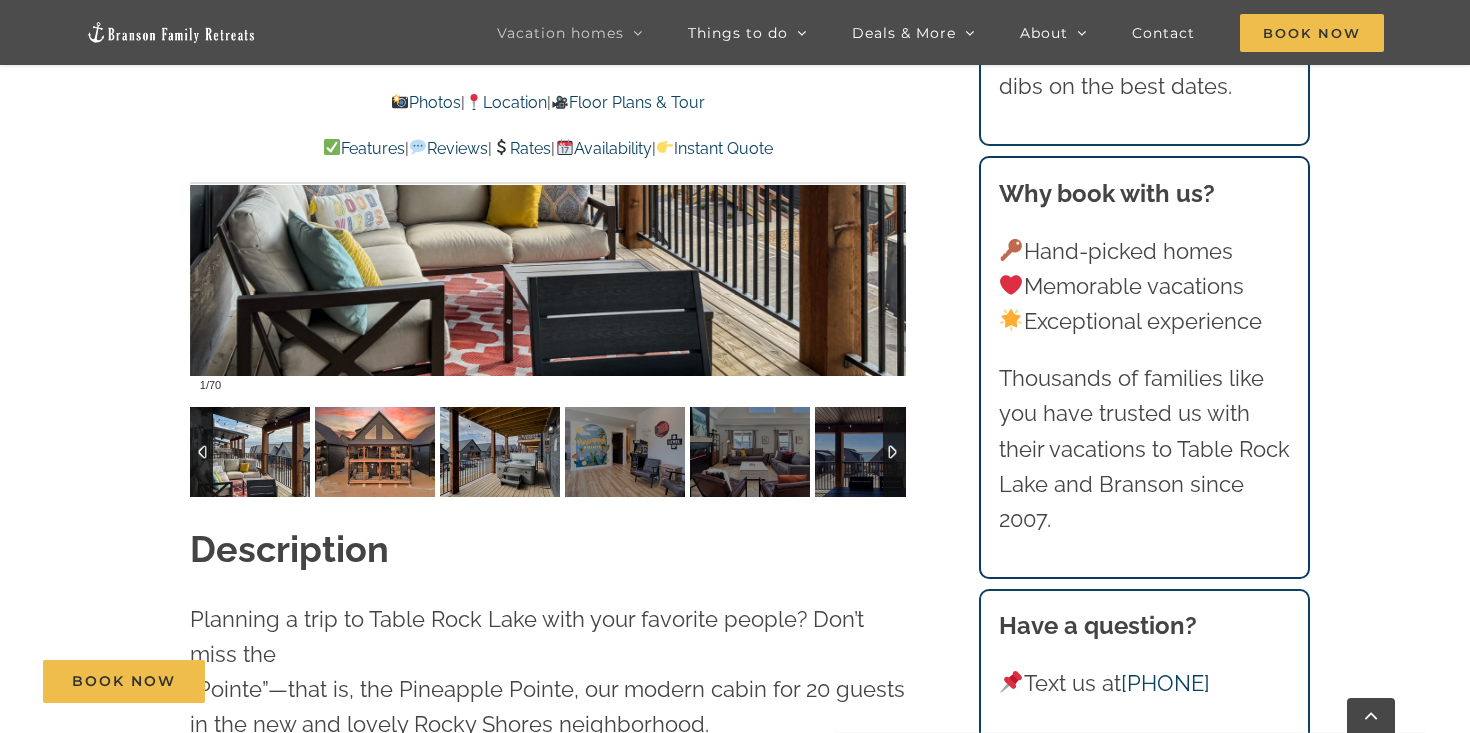 click at bounding box center [375, 452] 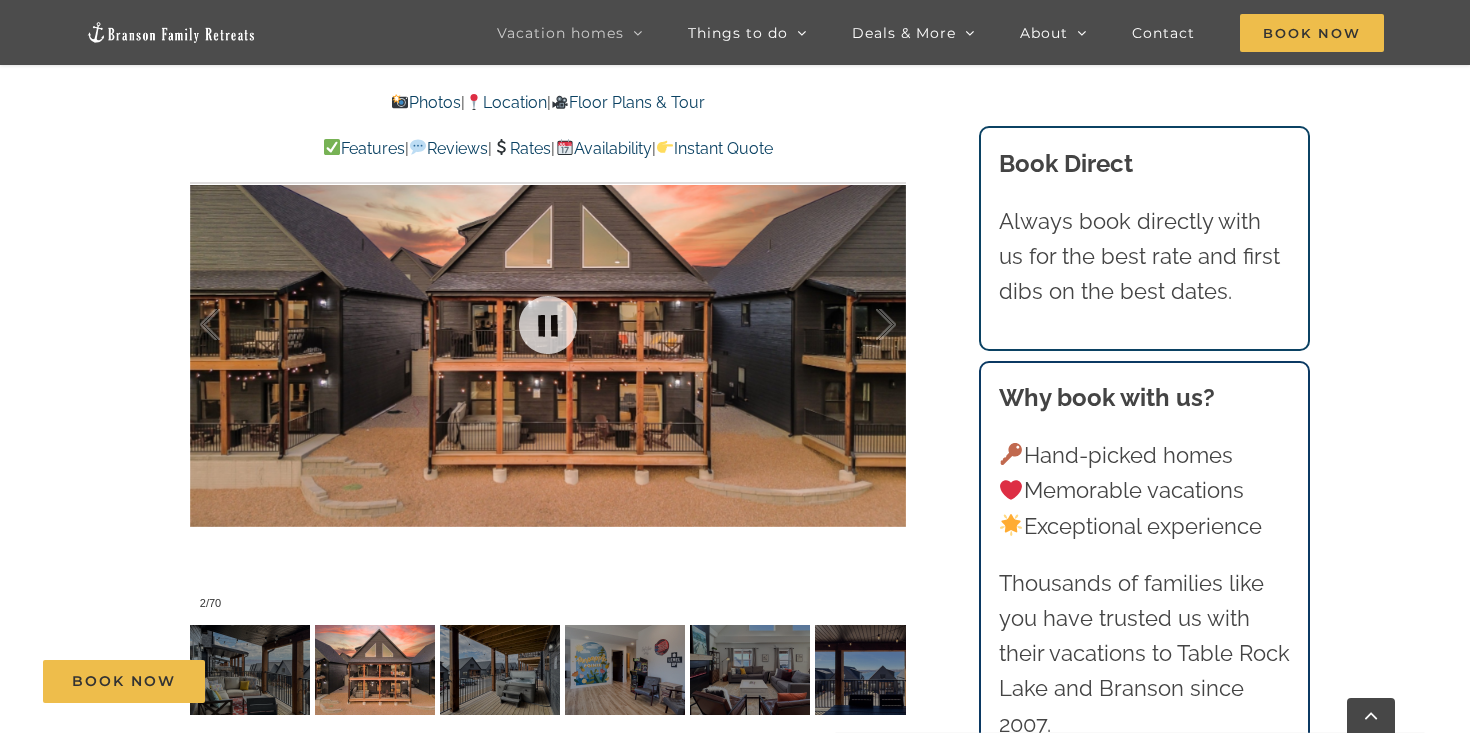 scroll, scrollTop: 1657, scrollLeft: 0, axis: vertical 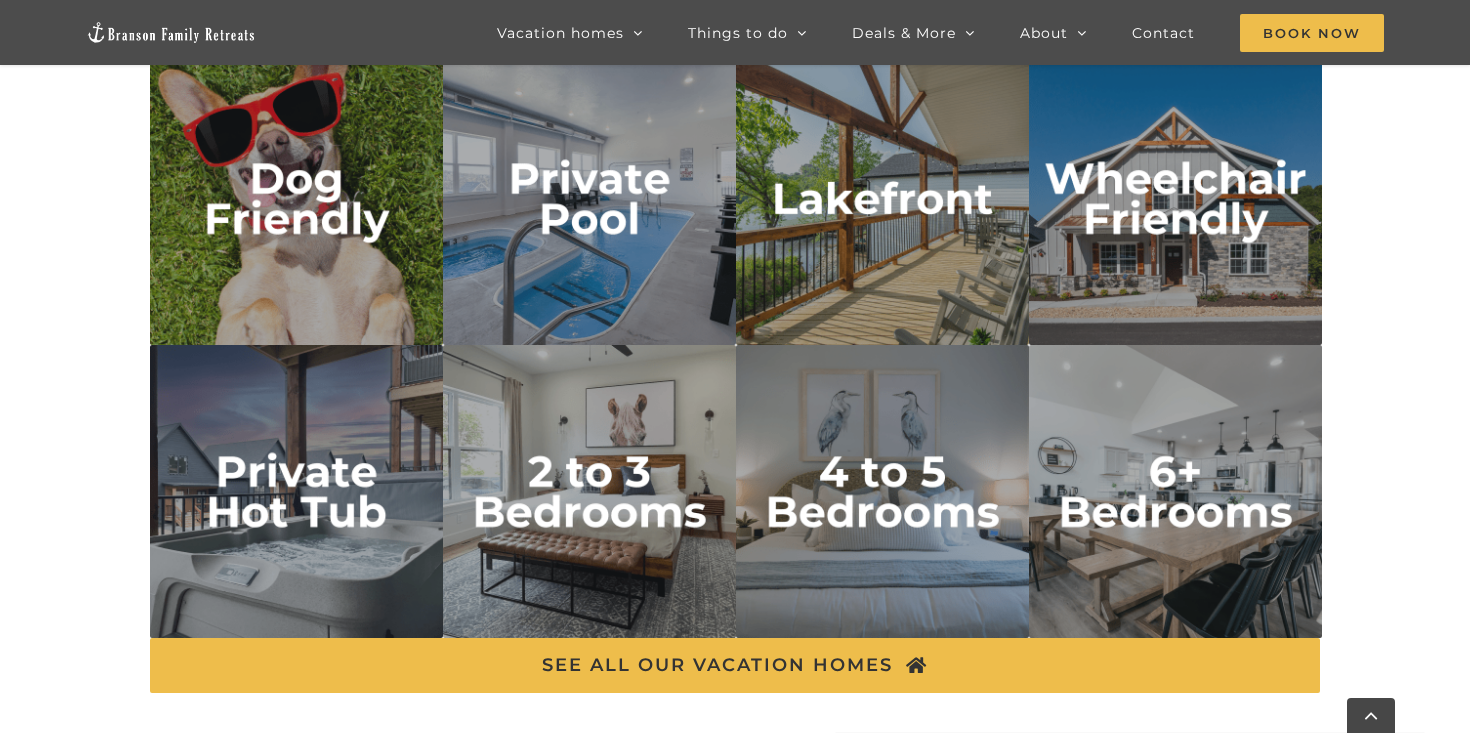 click at bounding box center [589, 198] 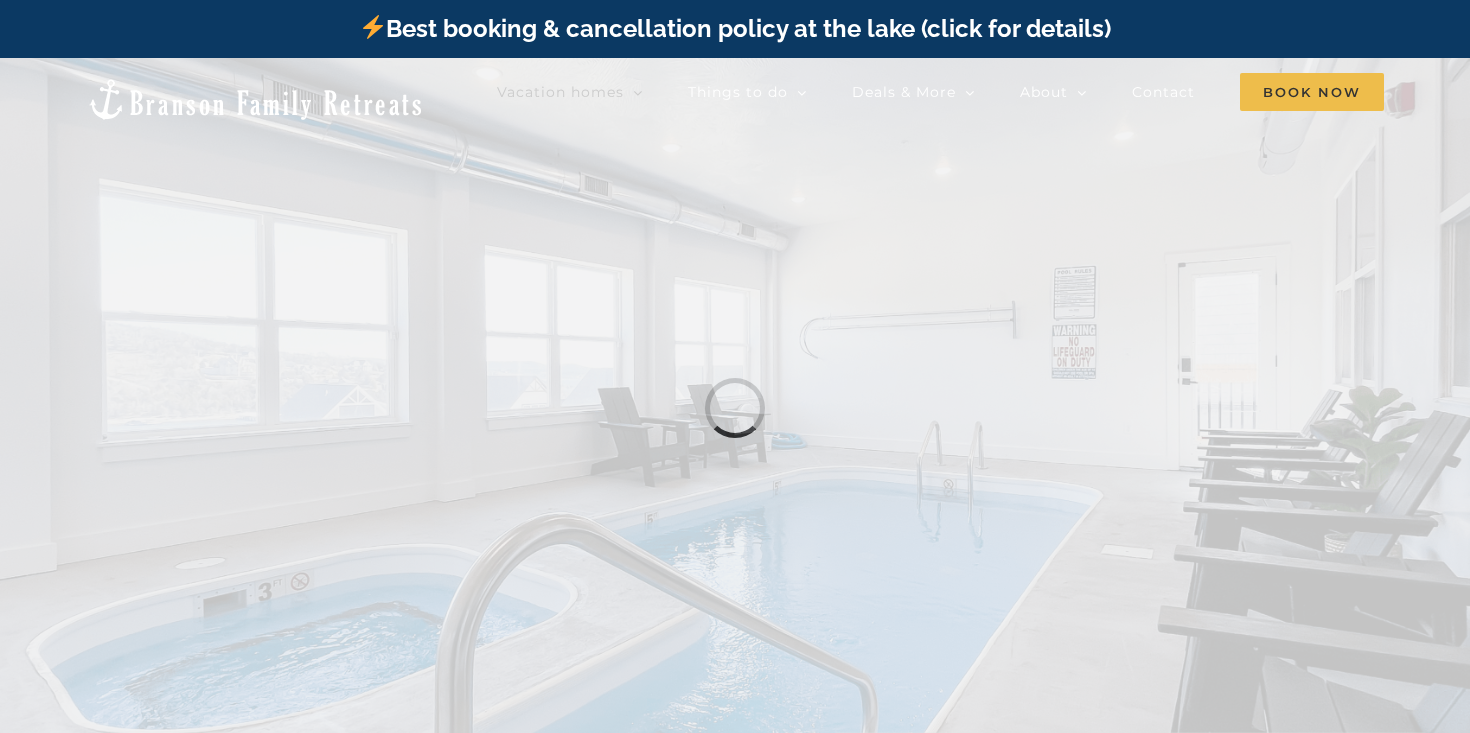 scroll, scrollTop: 0, scrollLeft: 0, axis: both 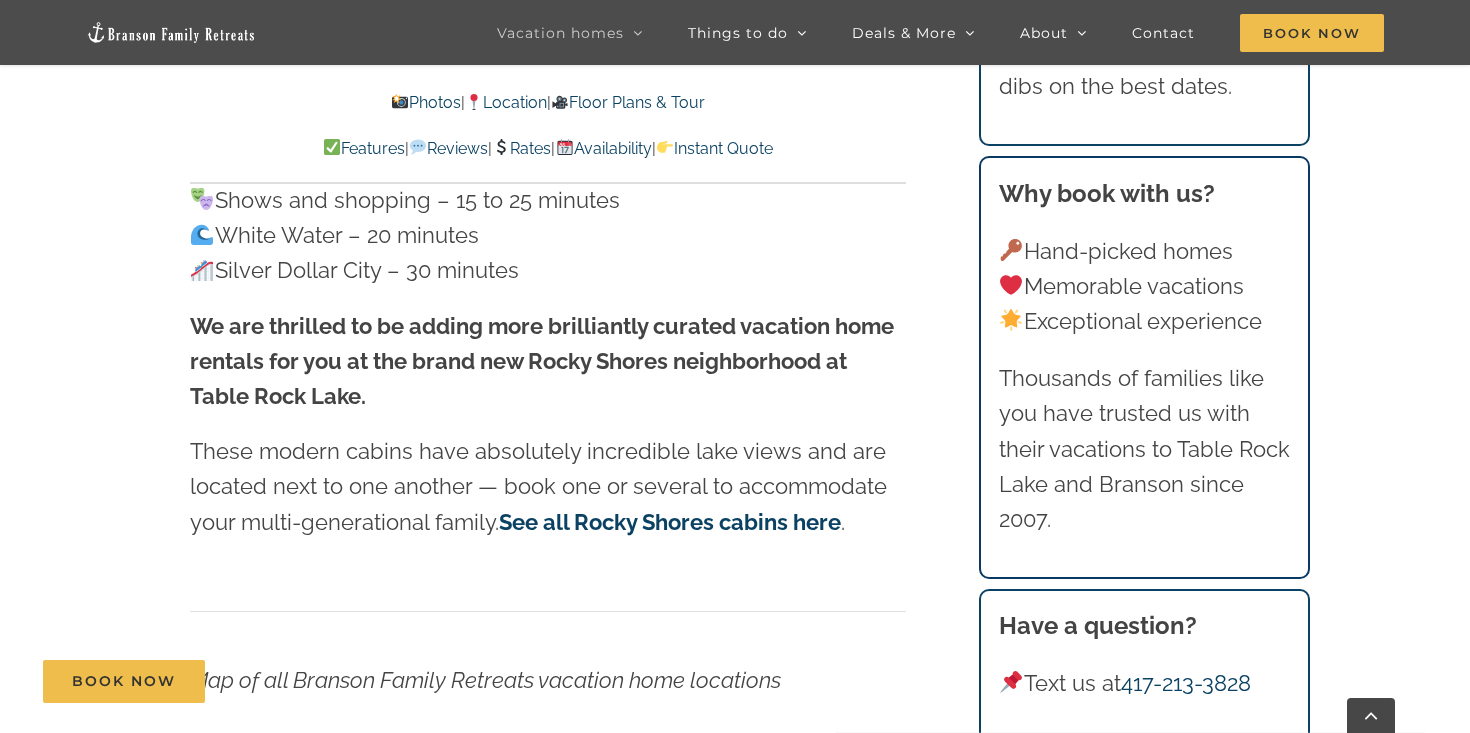 click on "See all Rocky Shores cabins here" at bounding box center [670, 522] 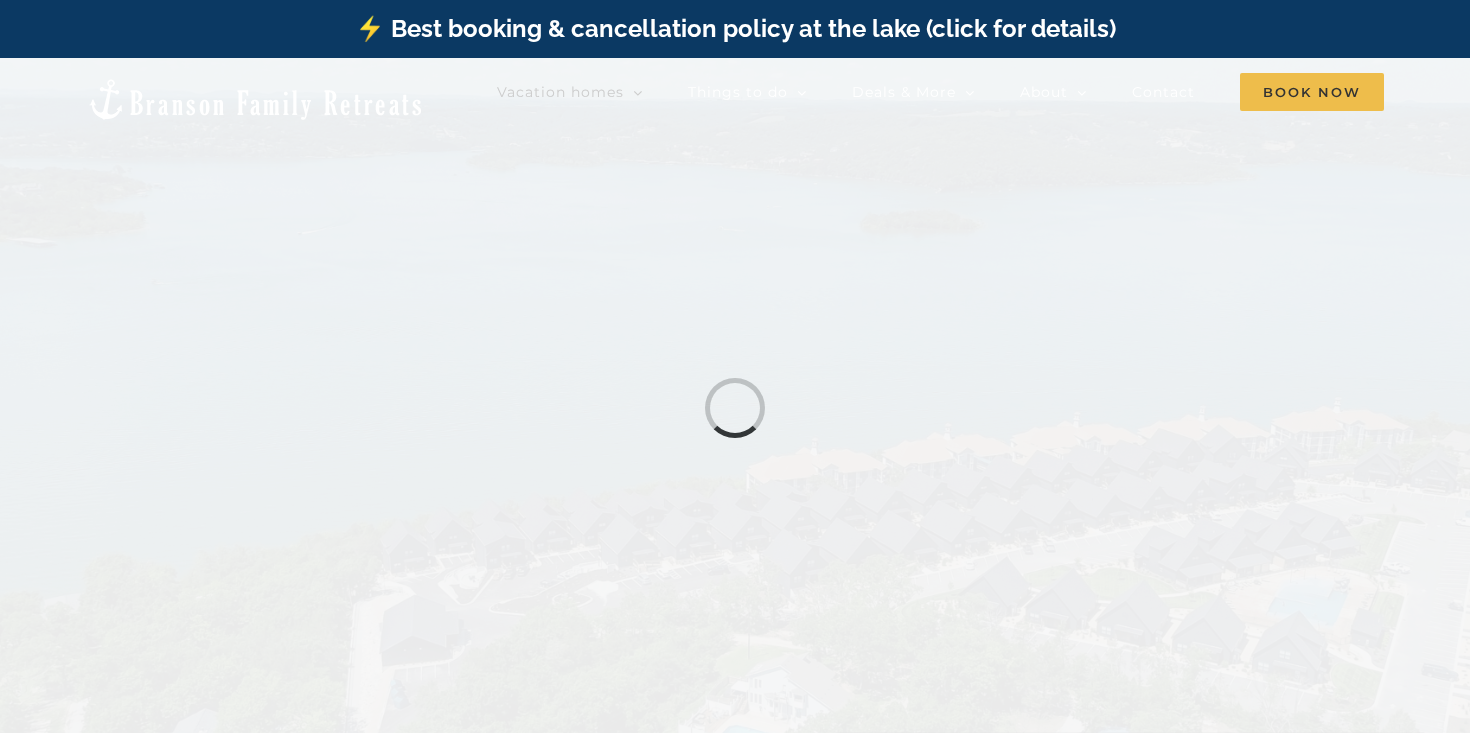 scroll, scrollTop: 0, scrollLeft: 0, axis: both 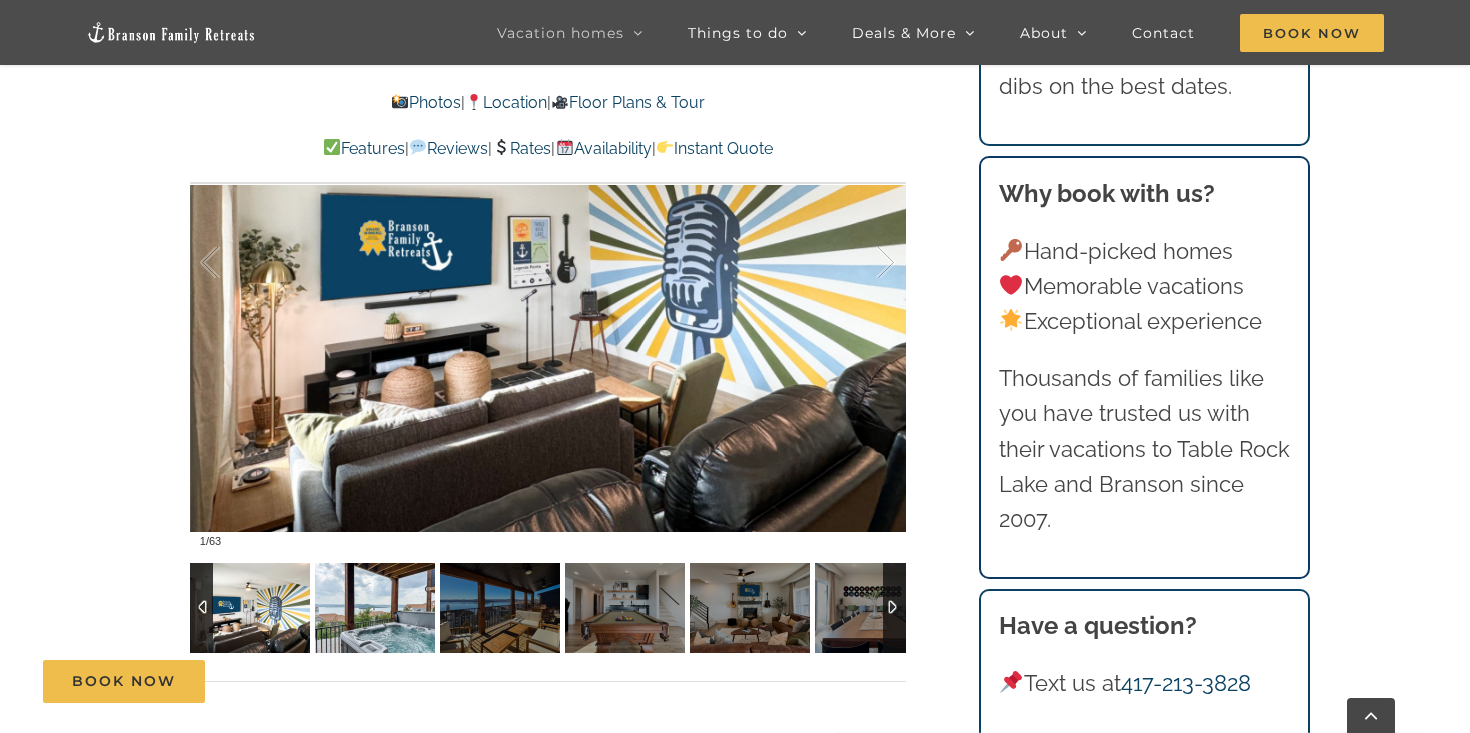 click at bounding box center [375, 608] 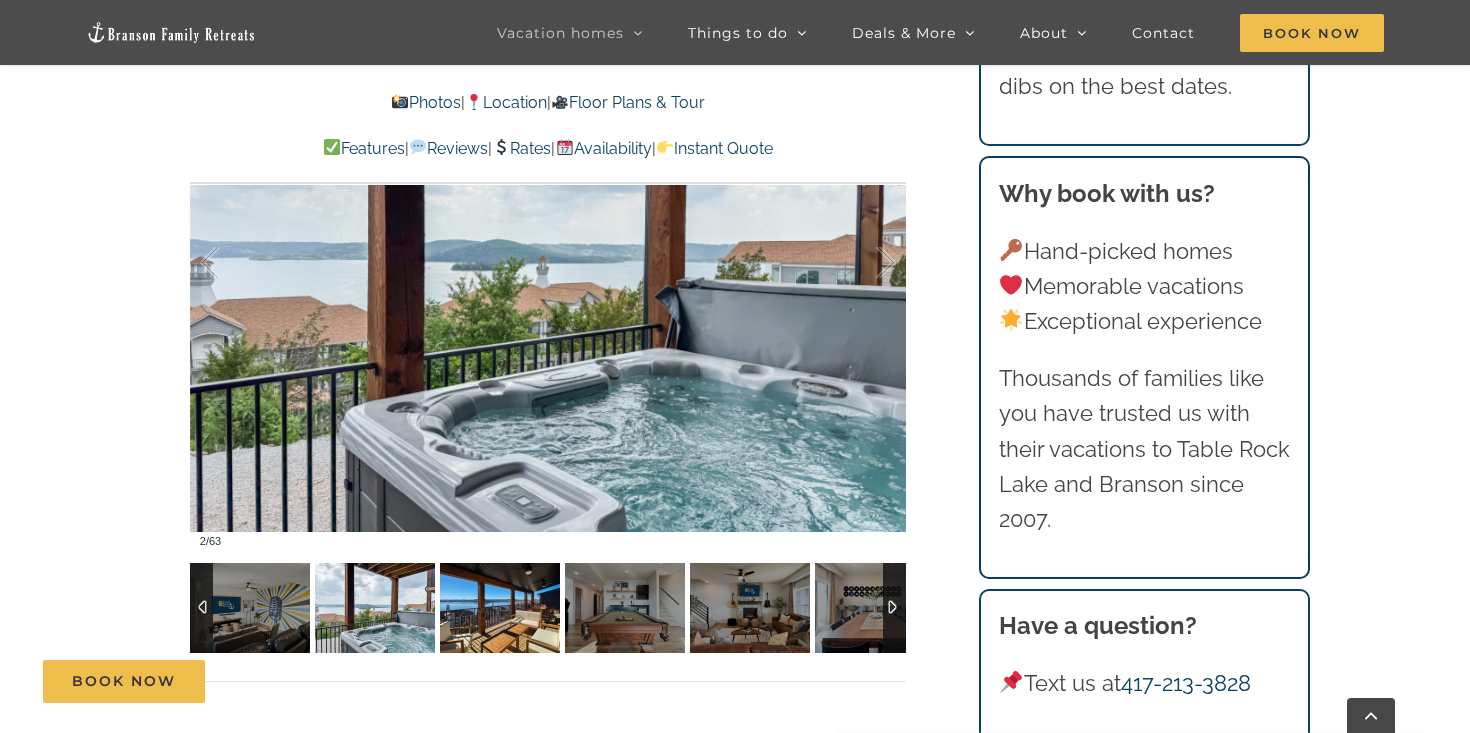 click at bounding box center [500, 608] 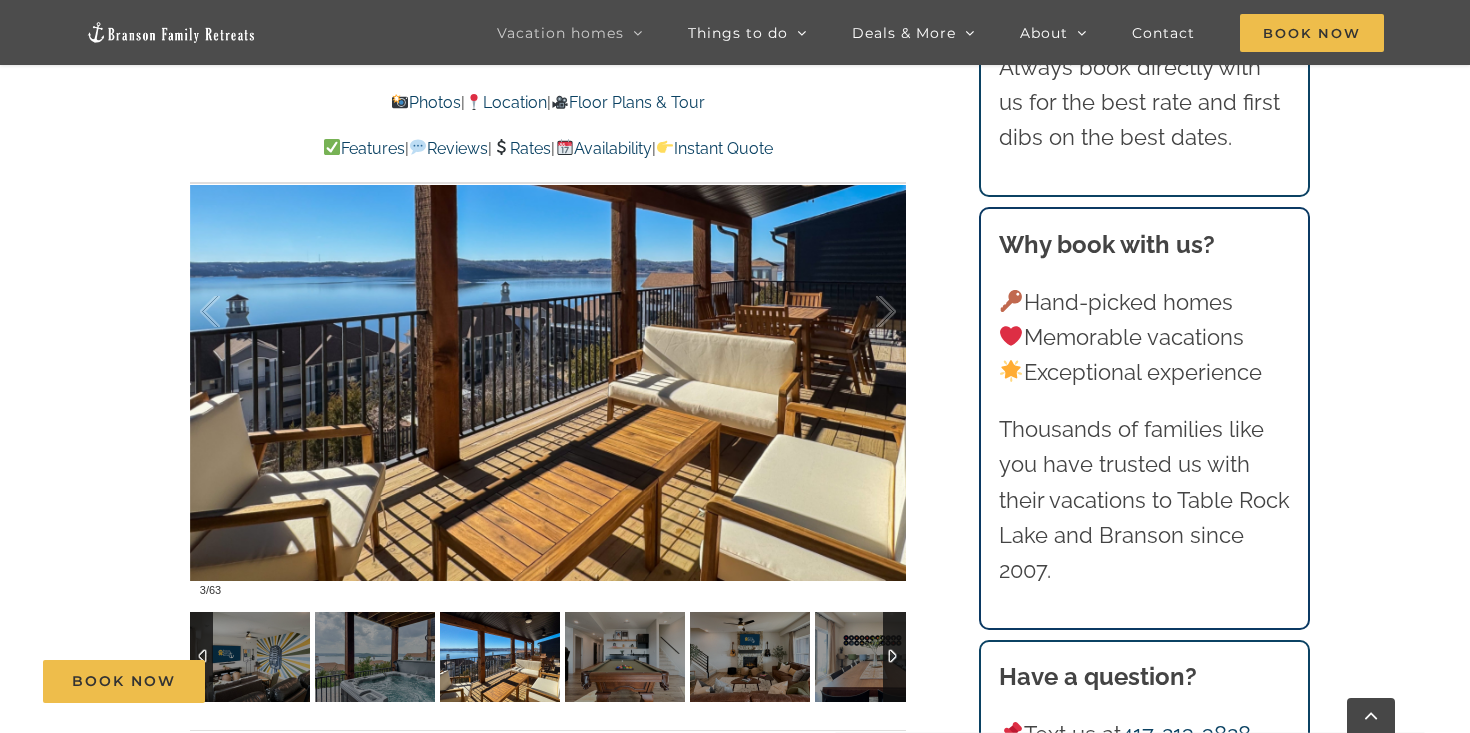 scroll, scrollTop: 1357, scrollLeft: 0, axis: vertical 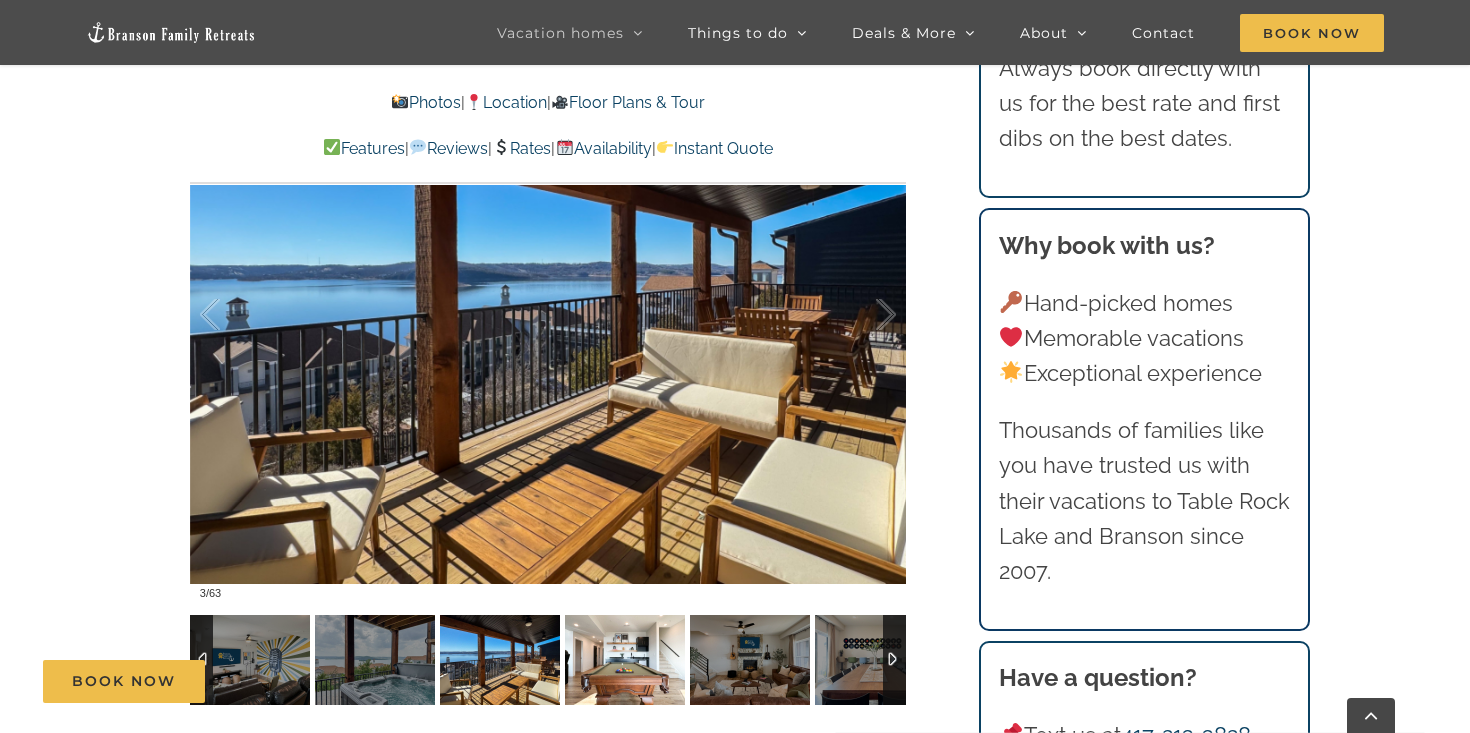 click at bounding box center (625, 660) 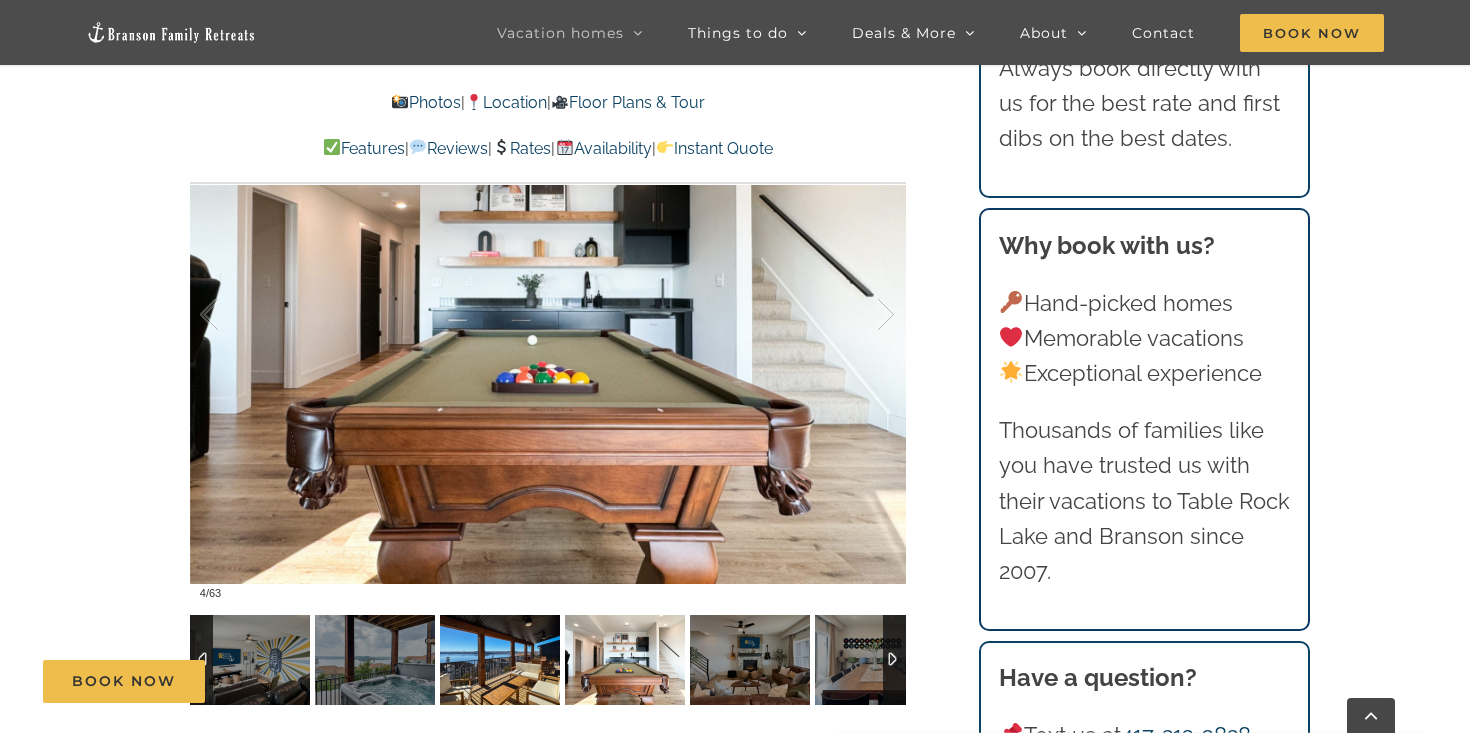 click at bounding box center (500, 660) 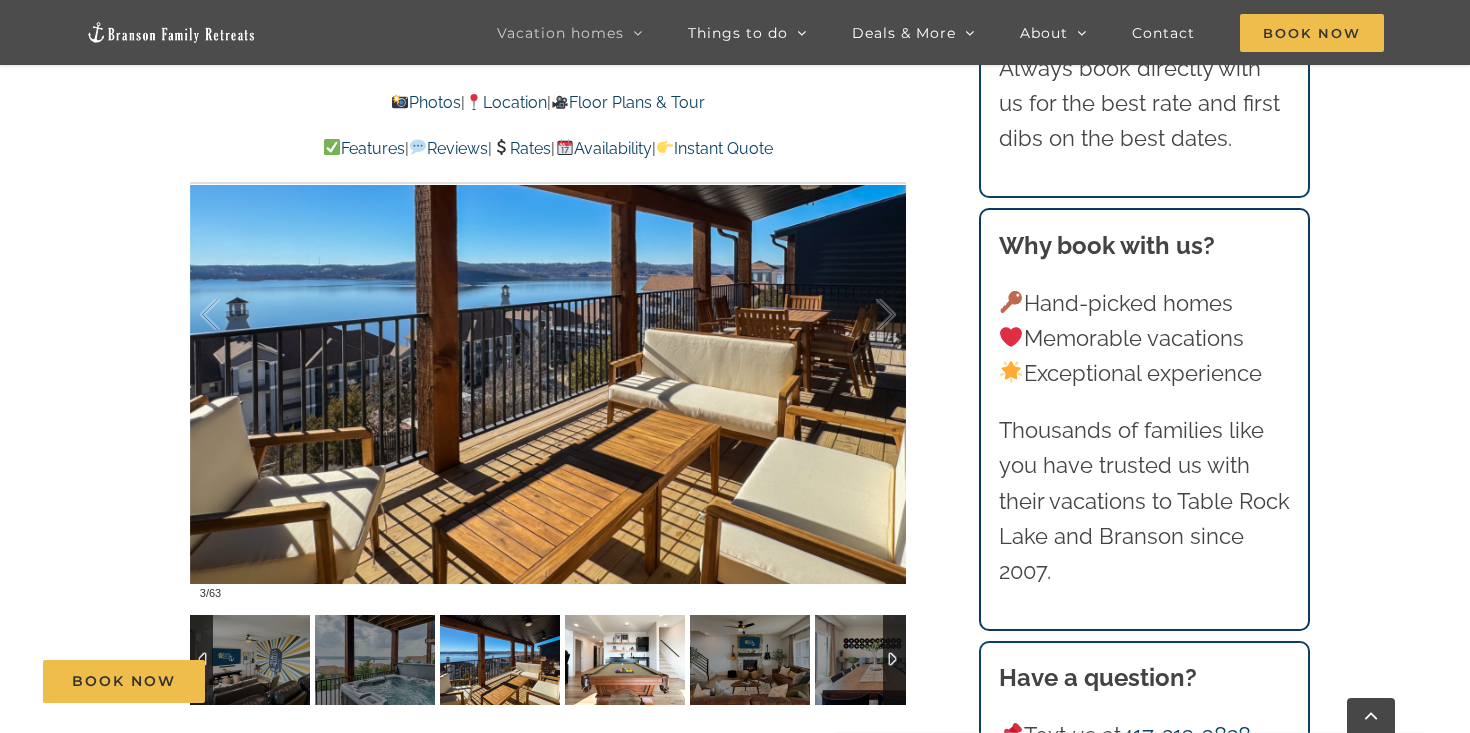 click at bounding box center (625, 660) 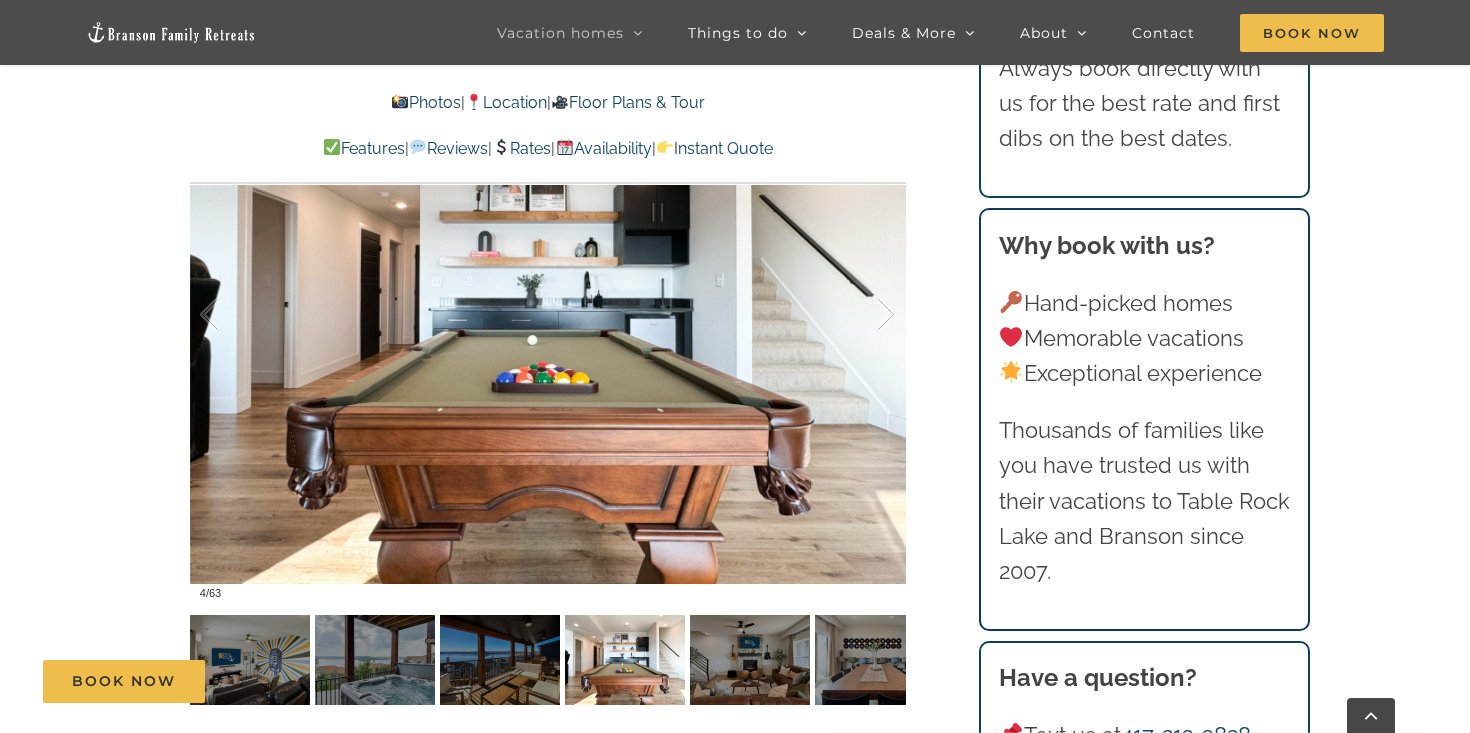 click on "Book Now" at bounding box center [750, 681] 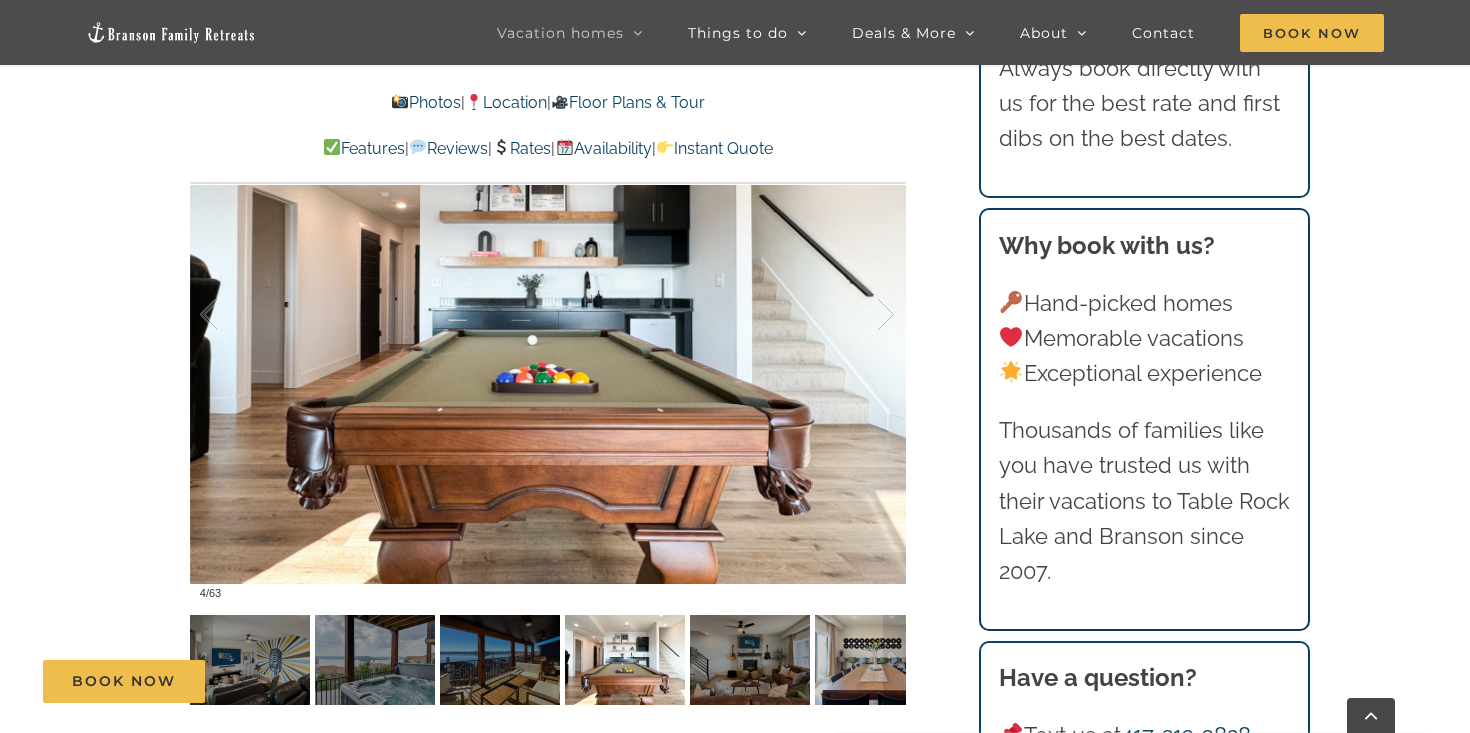 click at bounding box center [875, 660] 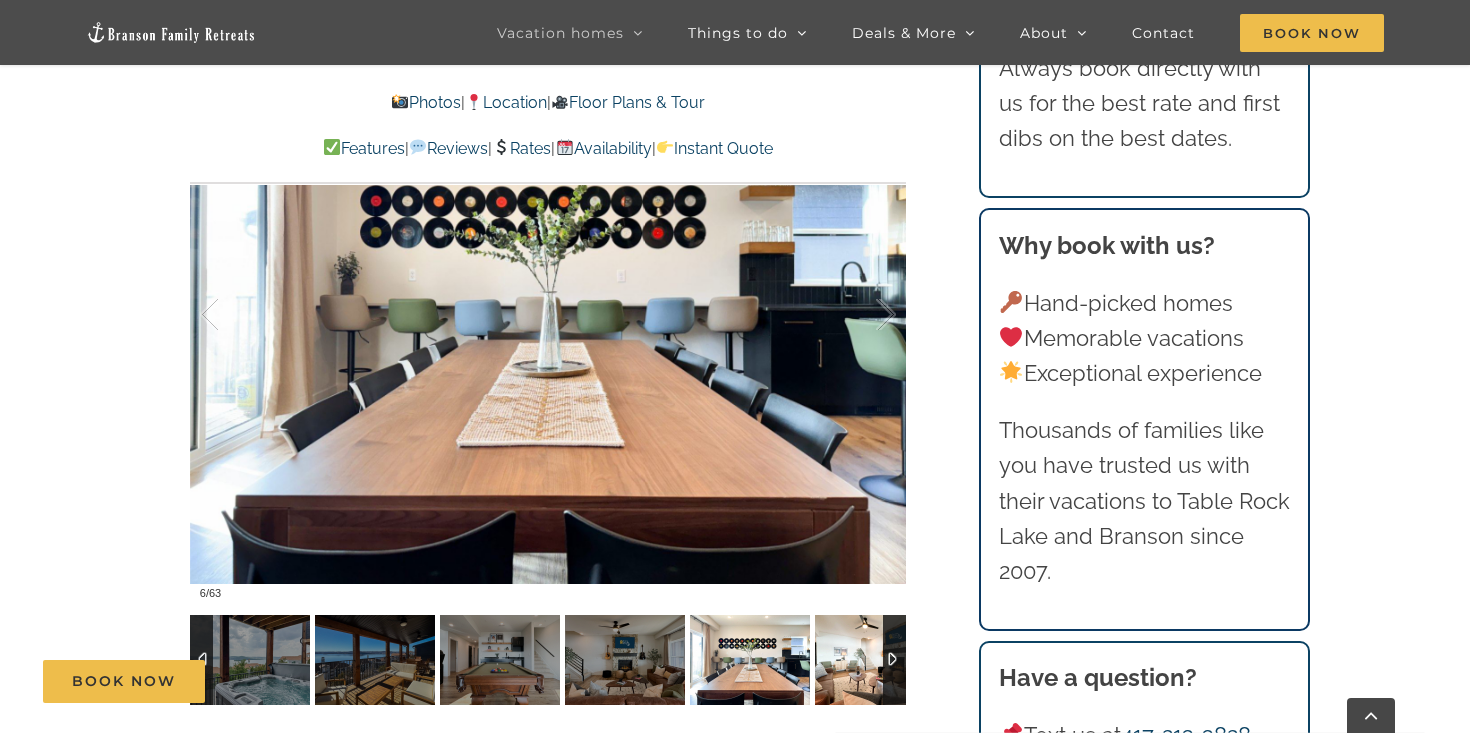 click at bounding box center (875, 660) 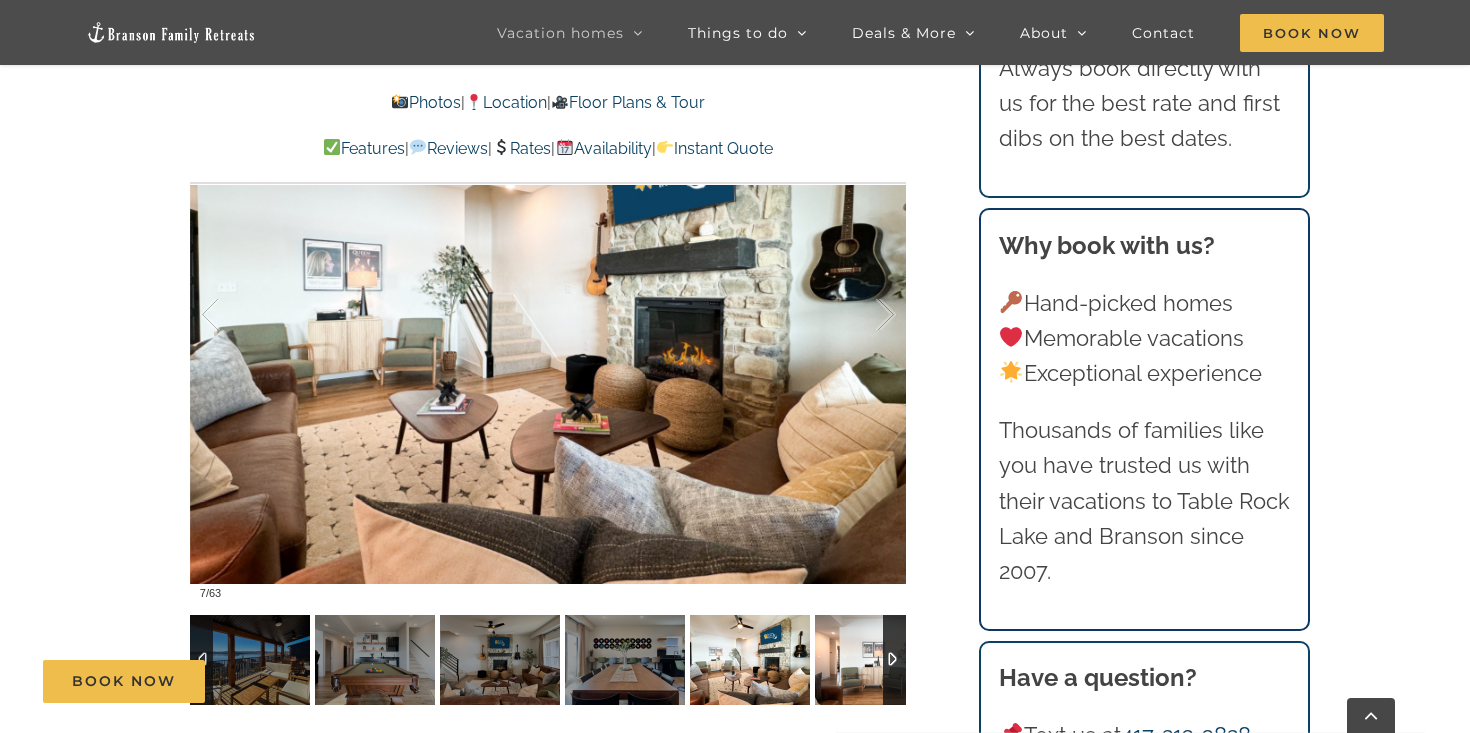 click at bounding box center (875, 660) 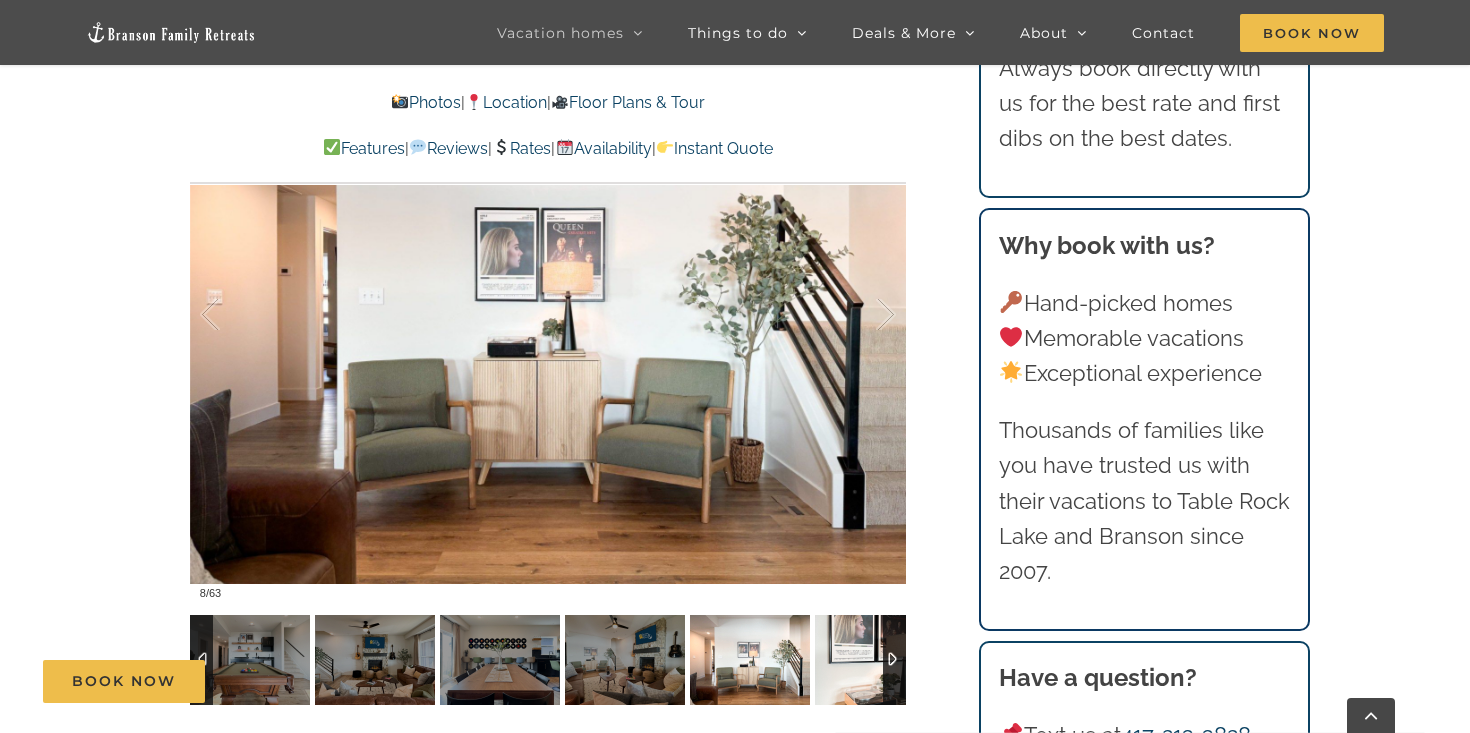 click at bounding box center [875, 660] 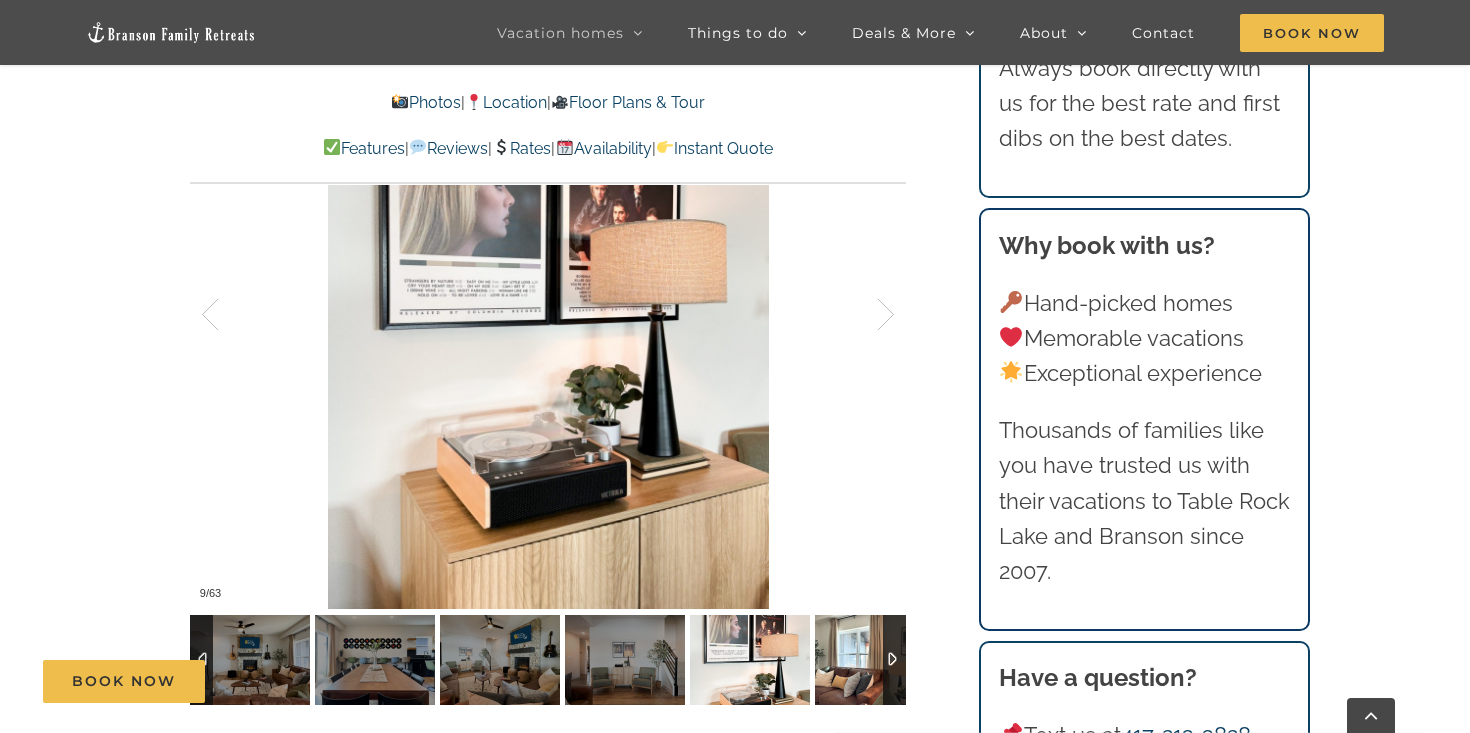 click at bounding box center [875, 660] 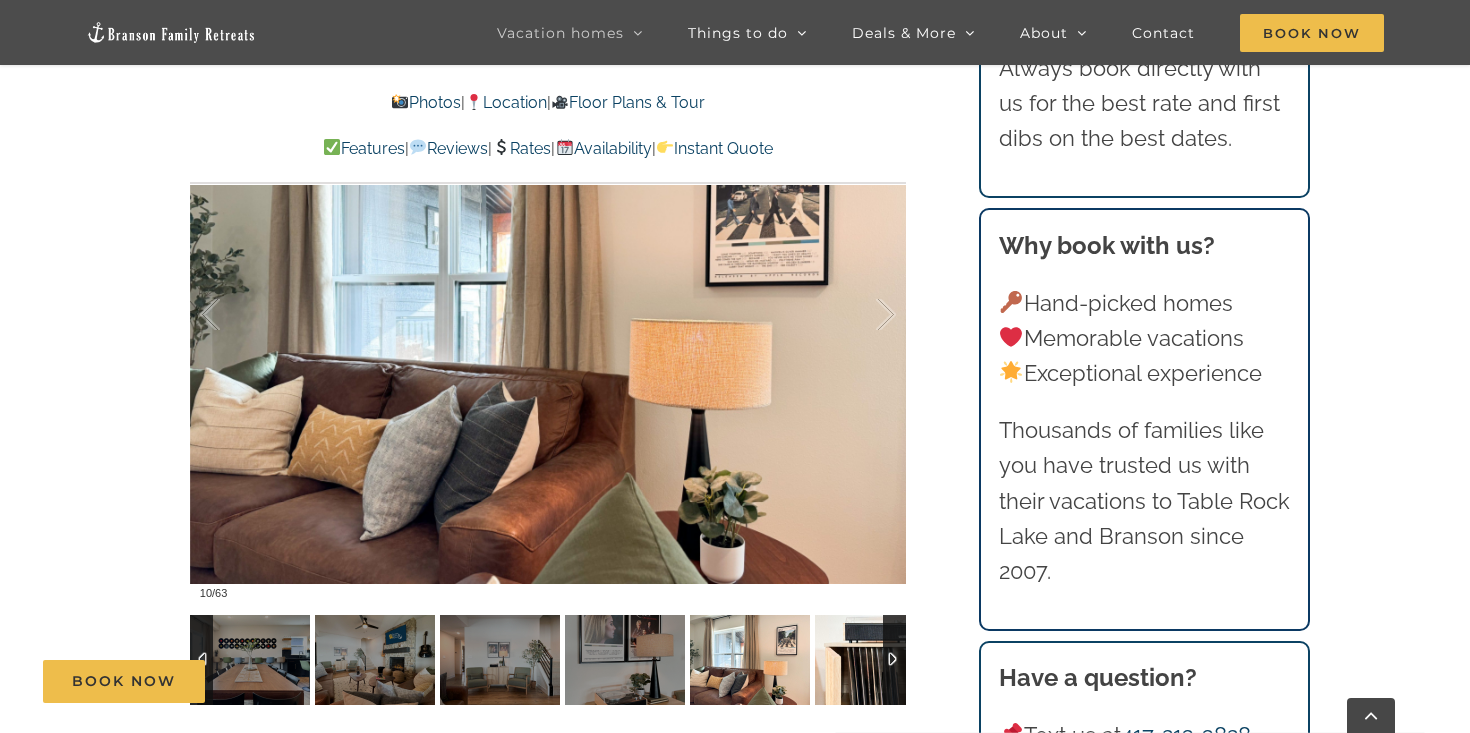click at bounding box center (875, 660) 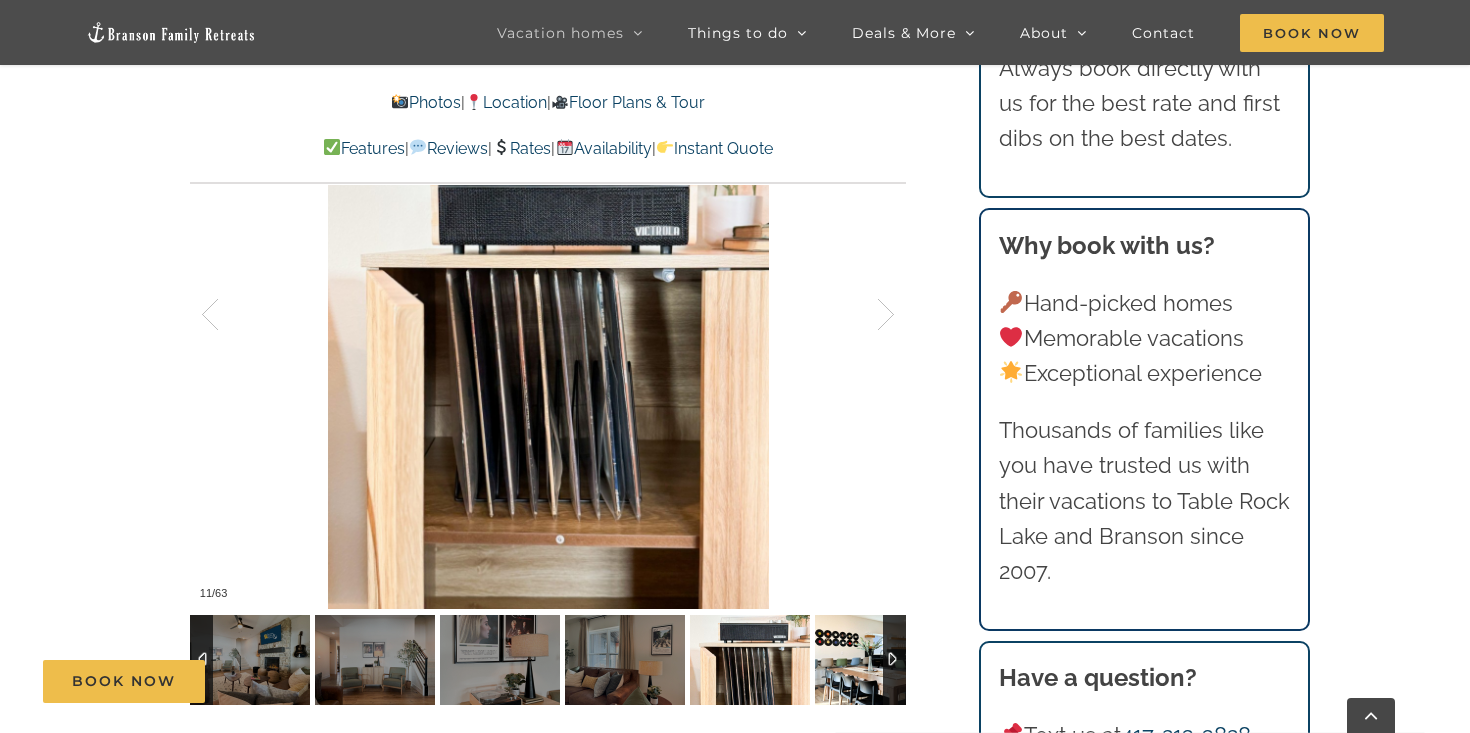 click at bounding box center (875, 660) 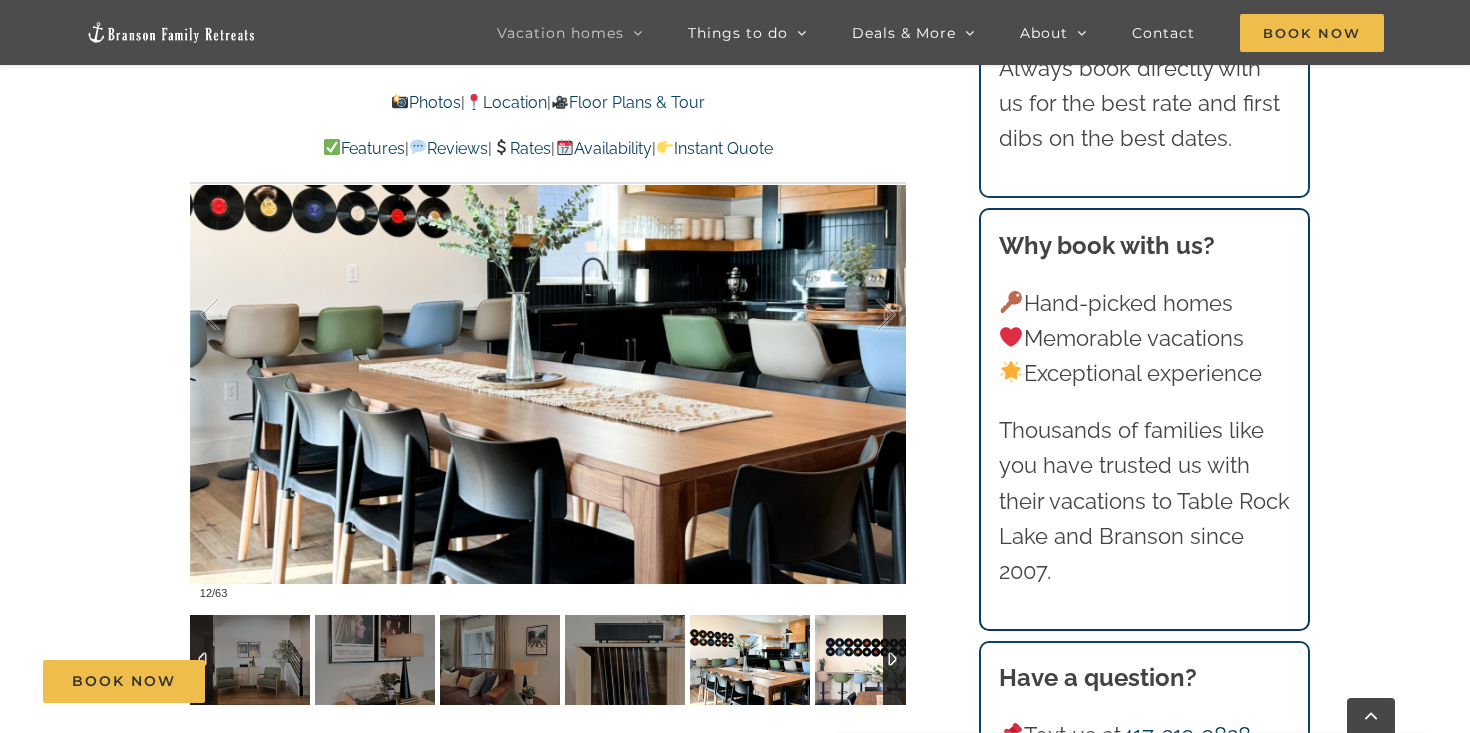 click at bounding box center (875, 660) 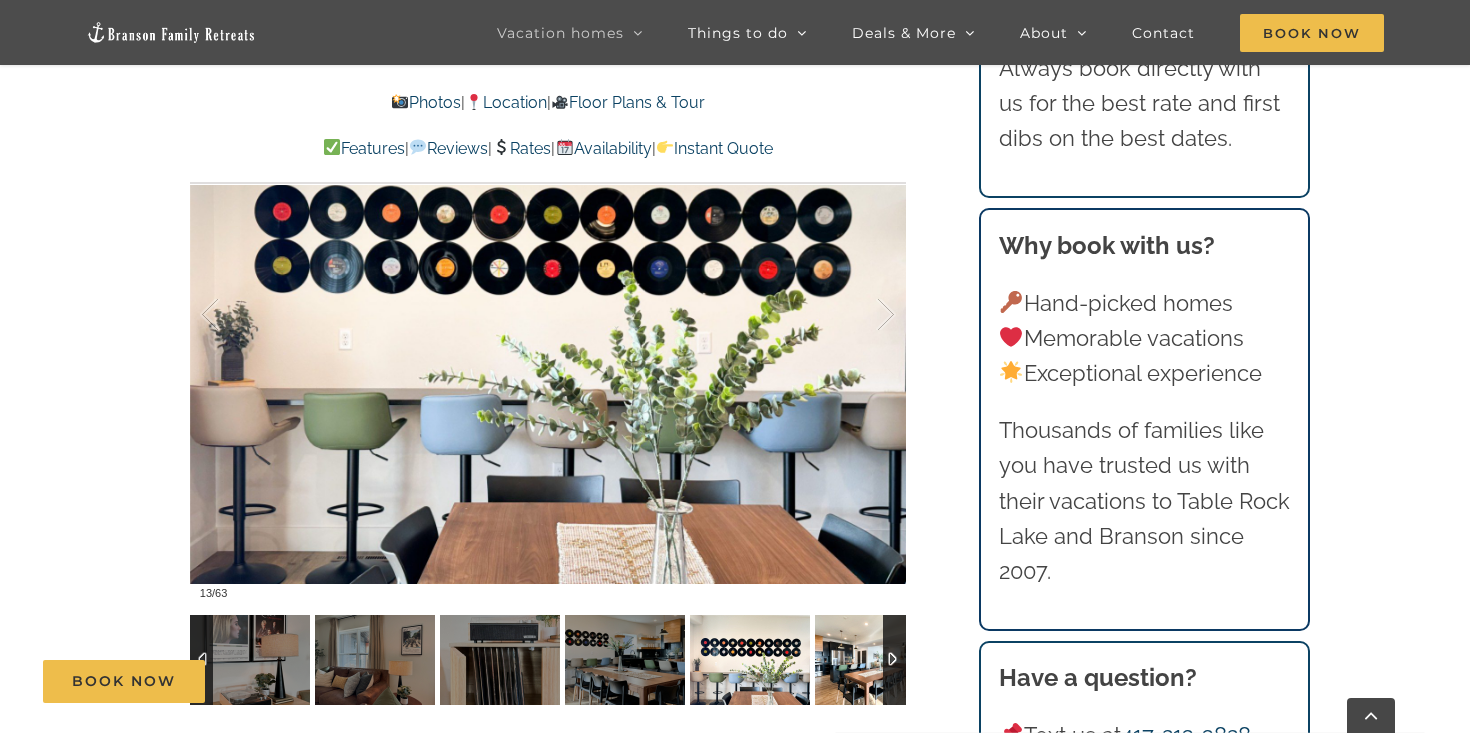 click at bounding box center (875, 660) 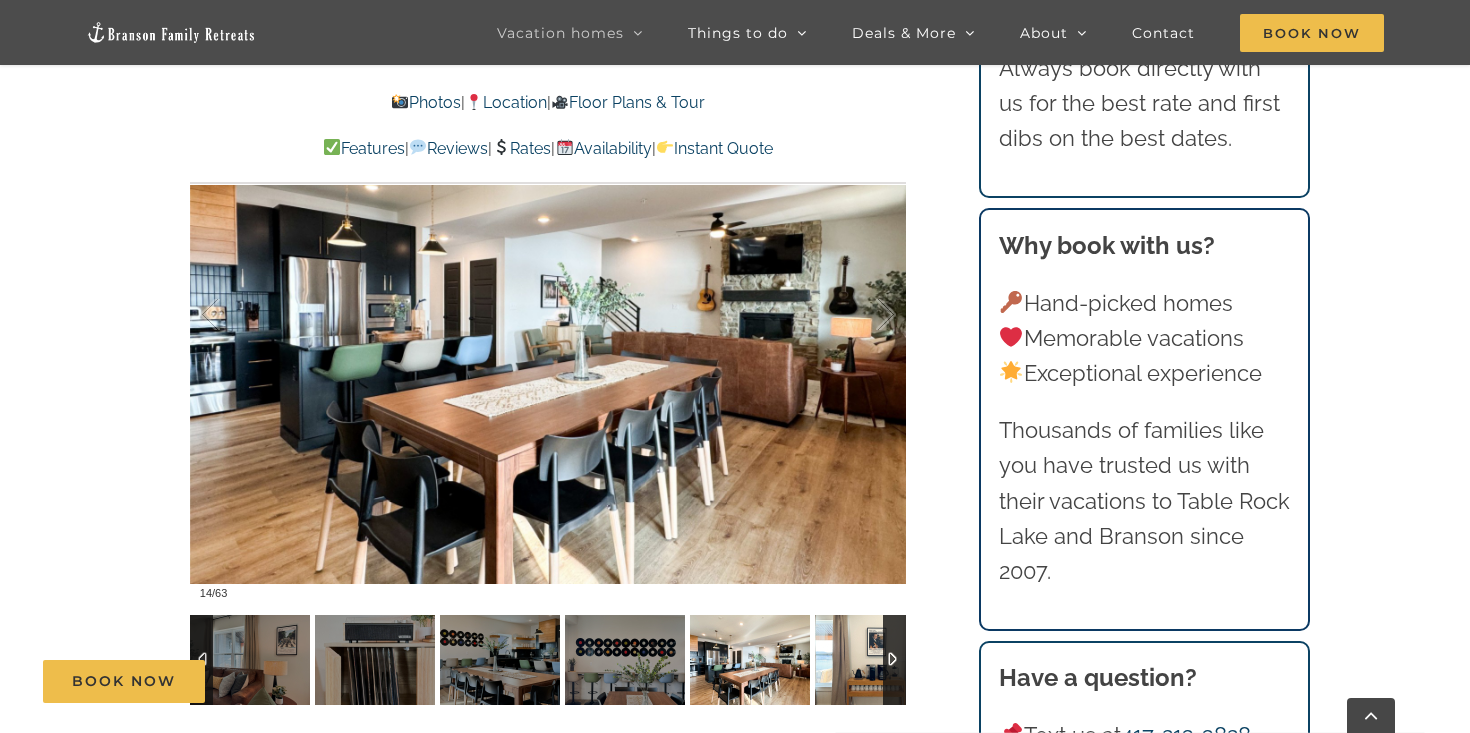 click at bounding box center (875, 660) 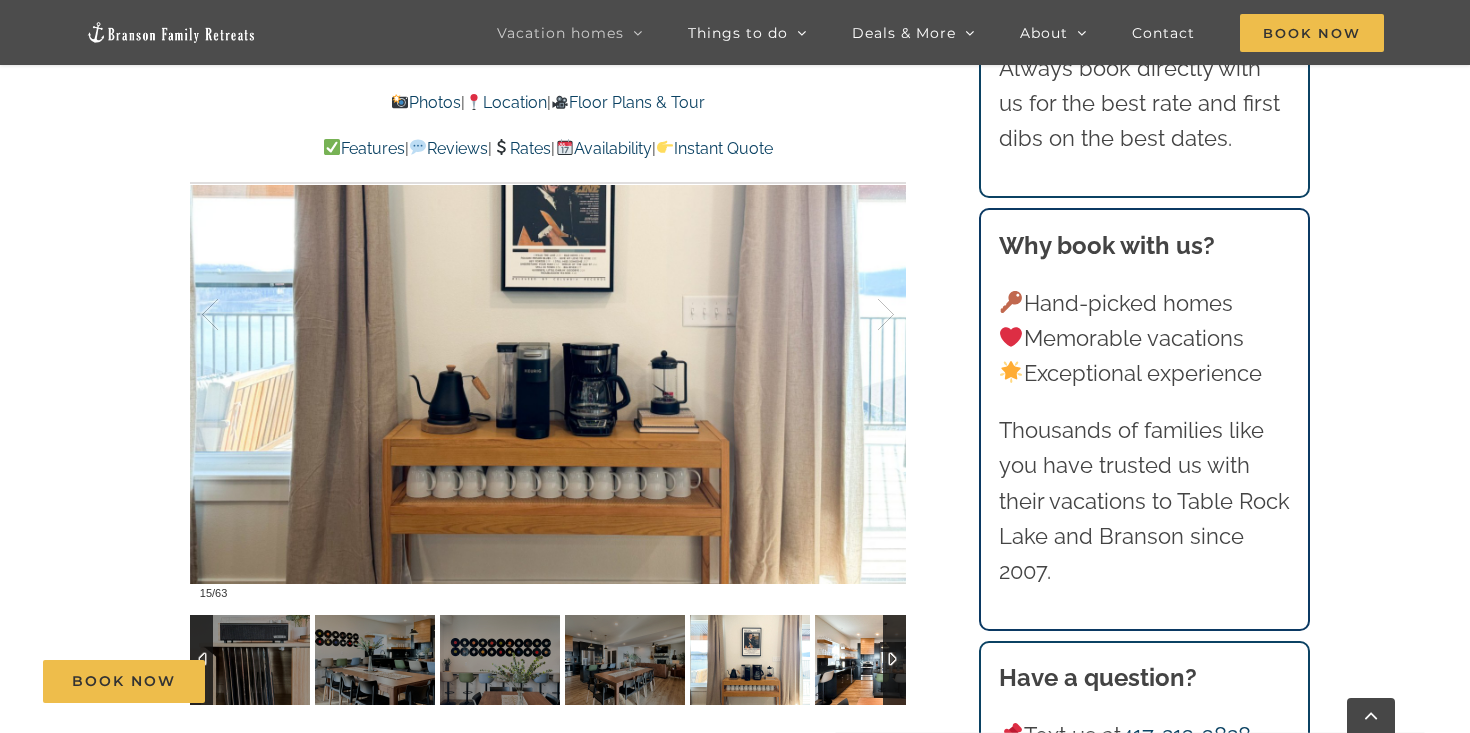 click at bounding box center (875, 660) 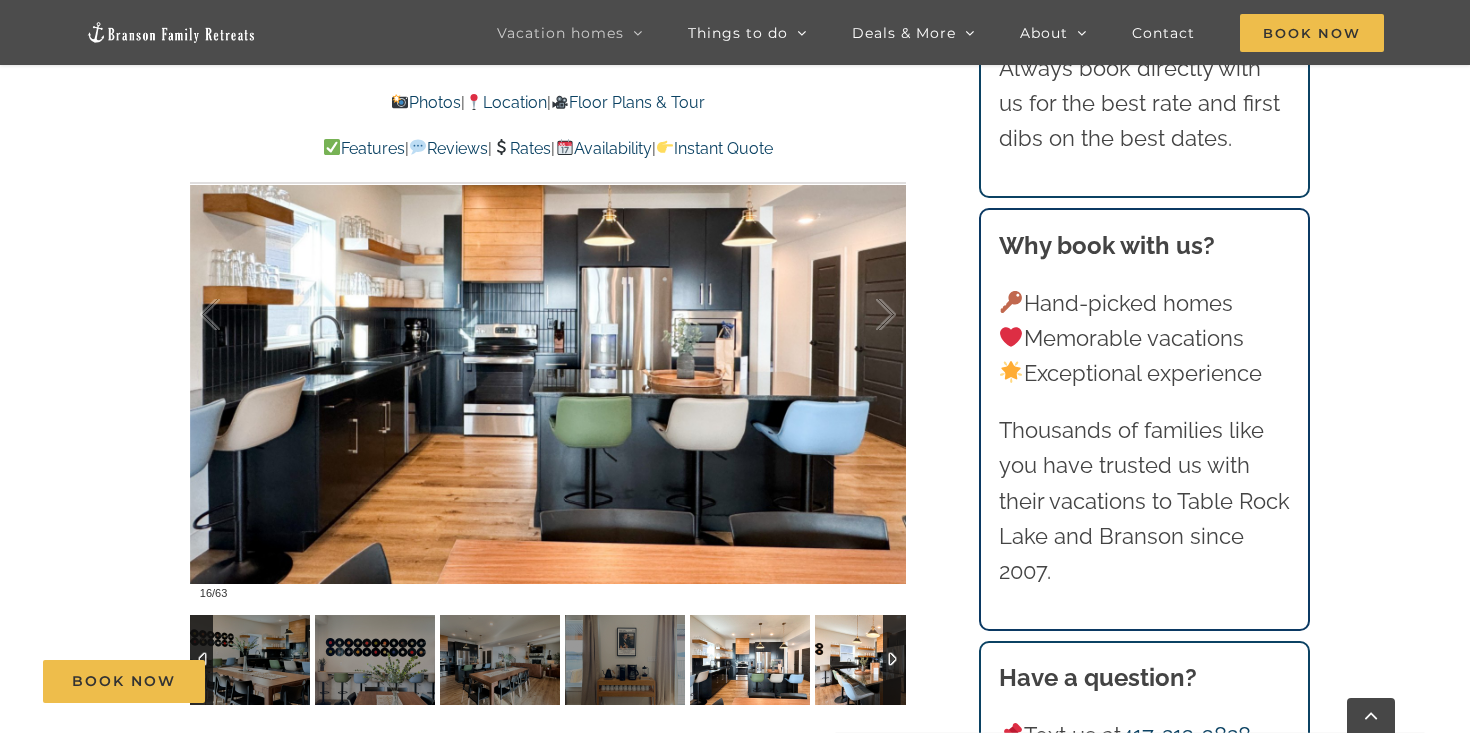 click at bounding box center [875, 660] 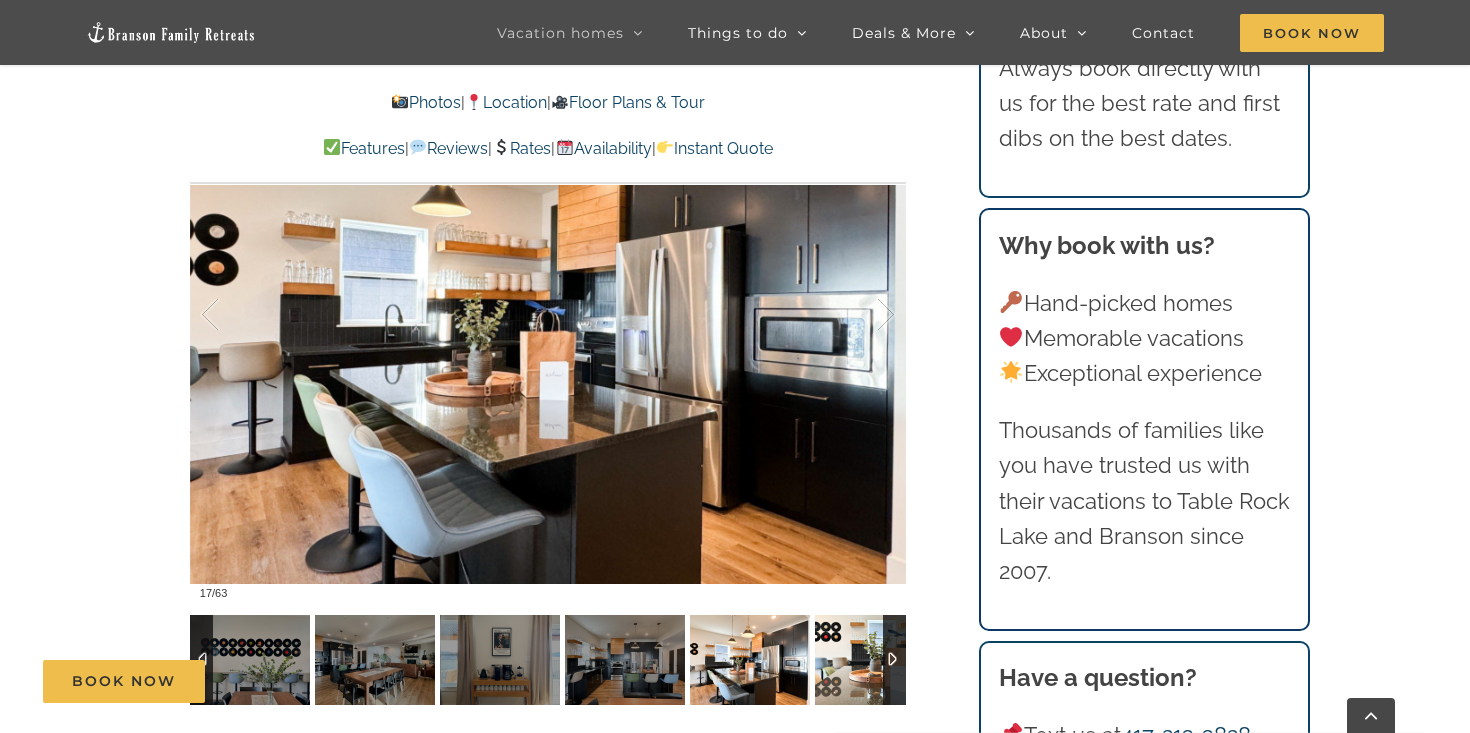 click at bounding box center [875, 660] 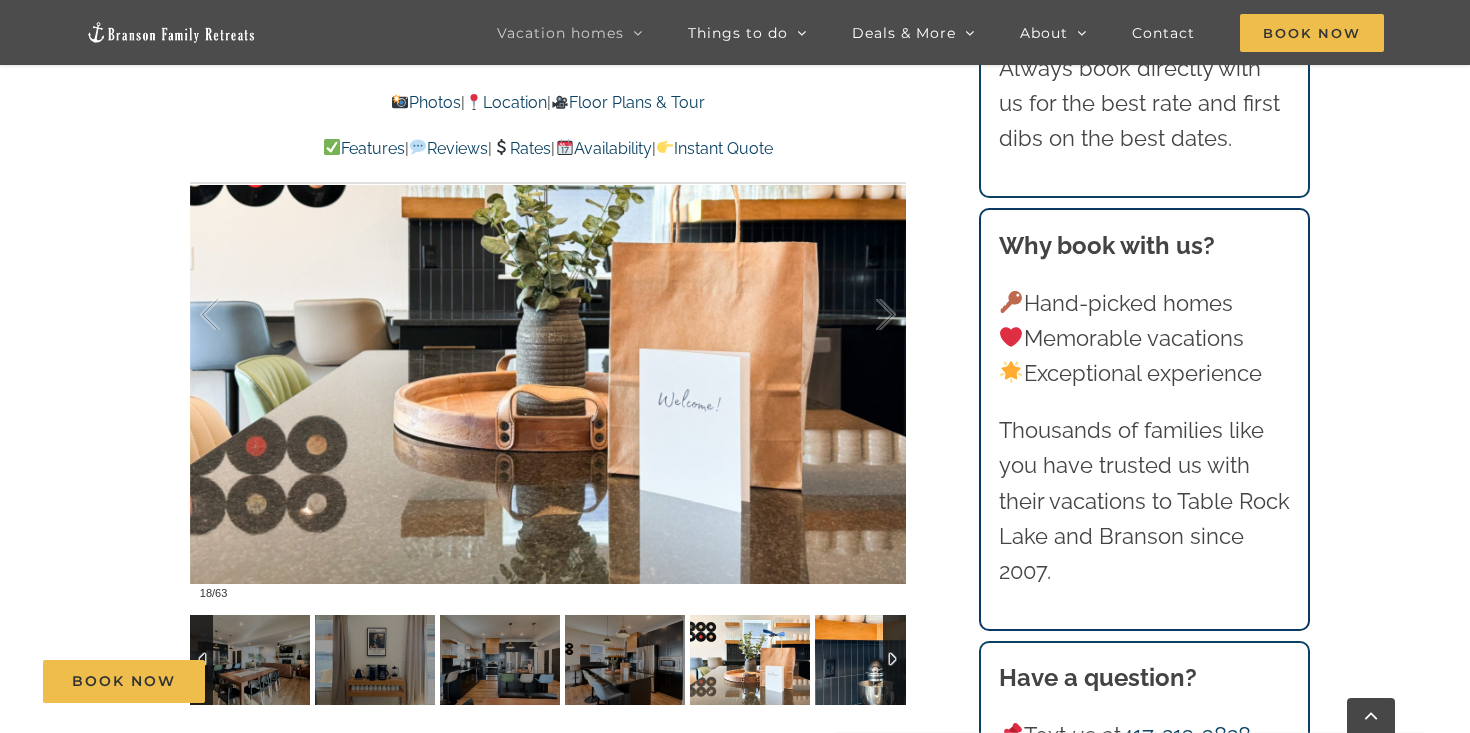 click at bounding box center [875, 660] 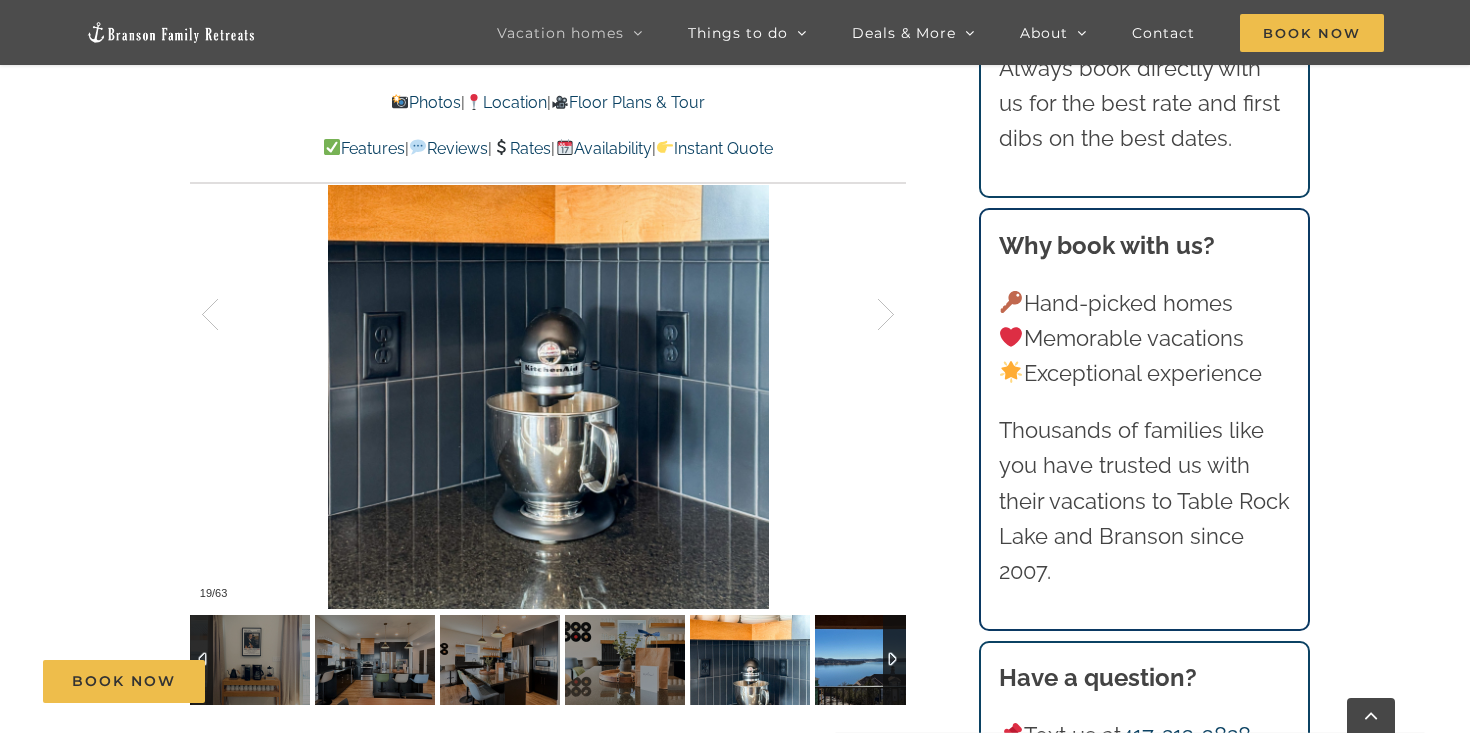 click at bounding box center (875, 660) 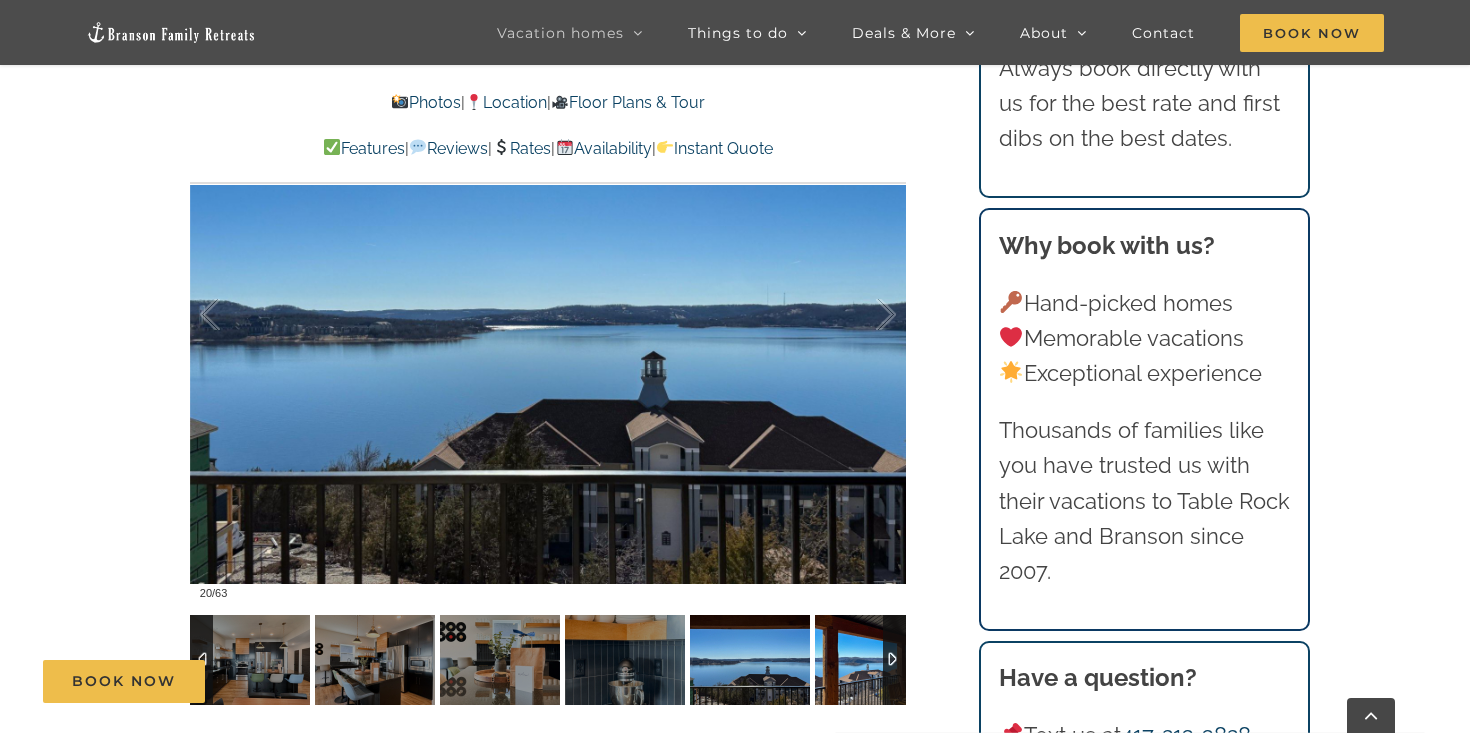 click at bounding box center (875, 660) 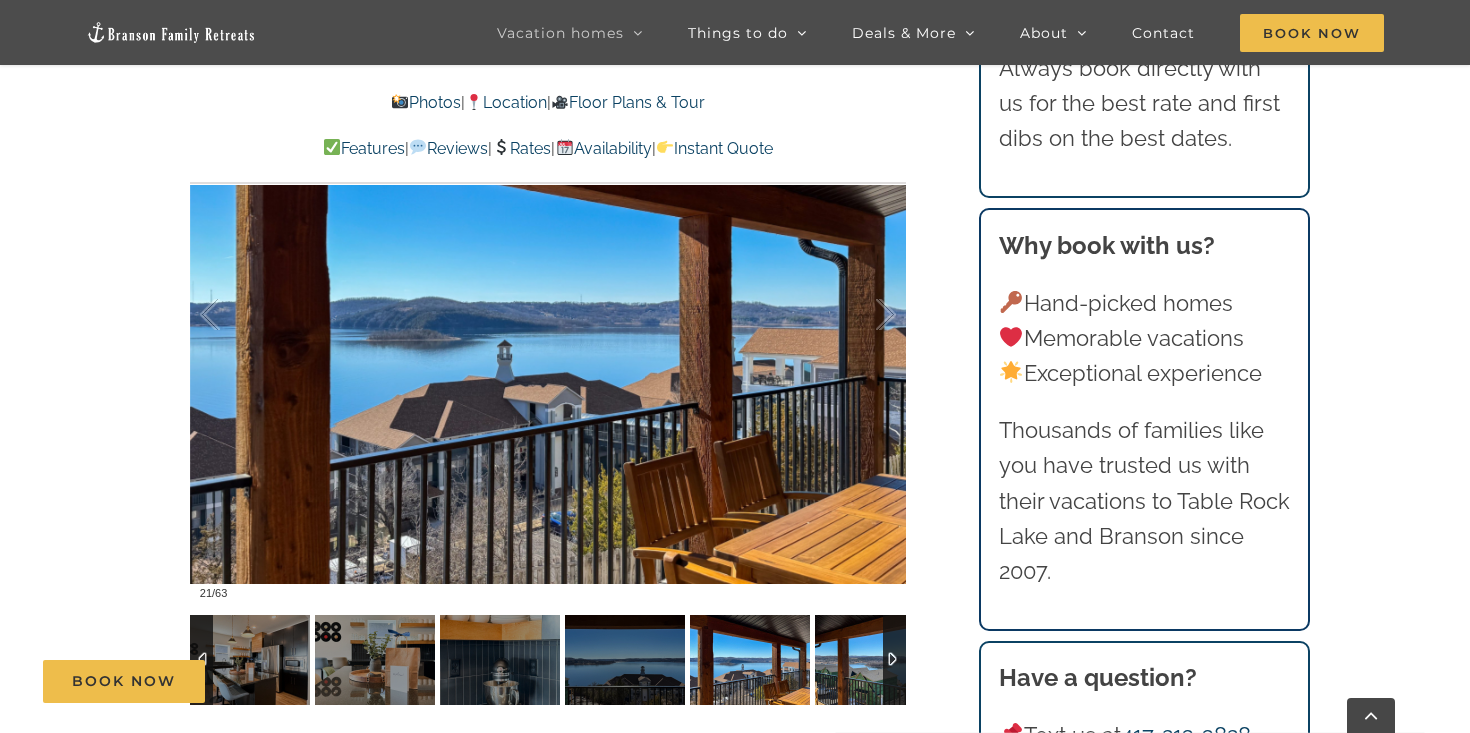 click at bounding box center (875, 660) 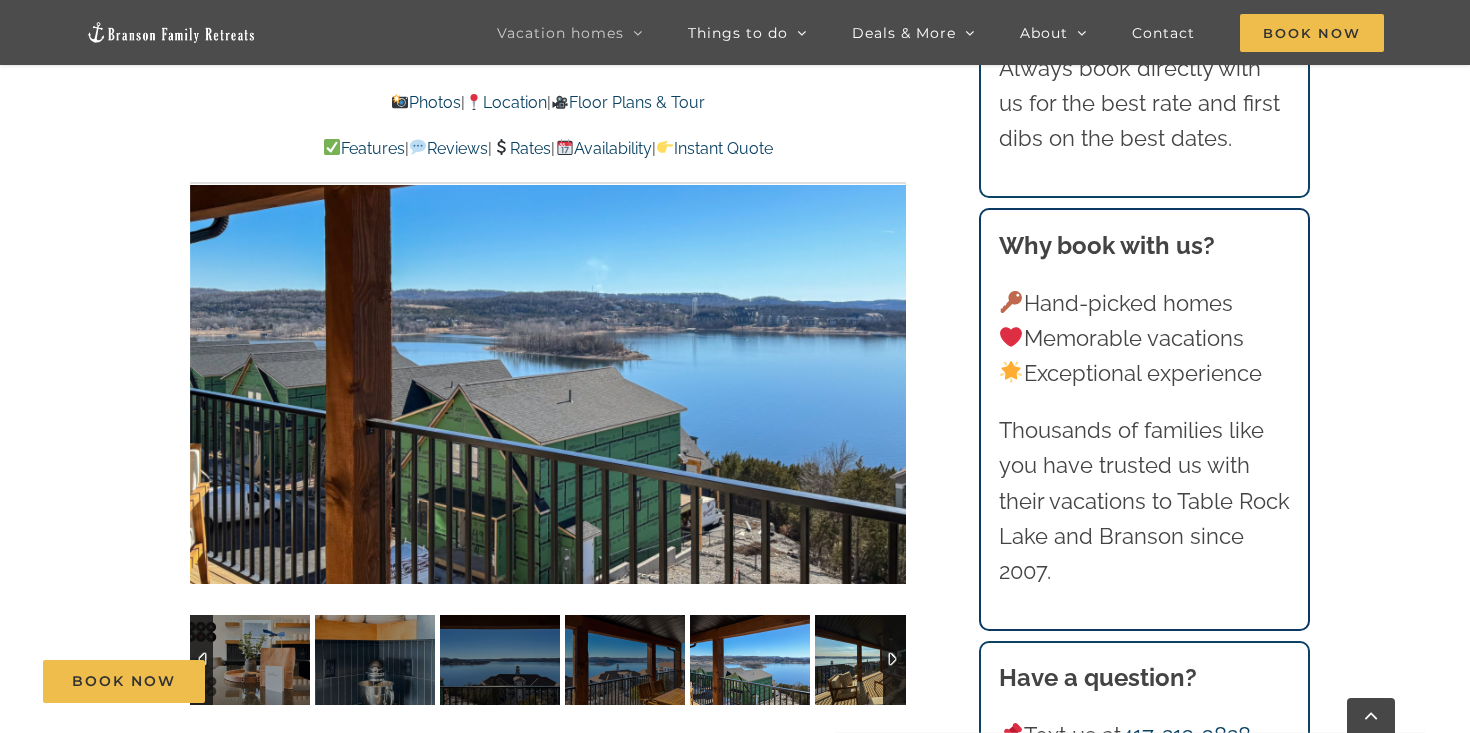 click at bounding box center (875, 660) 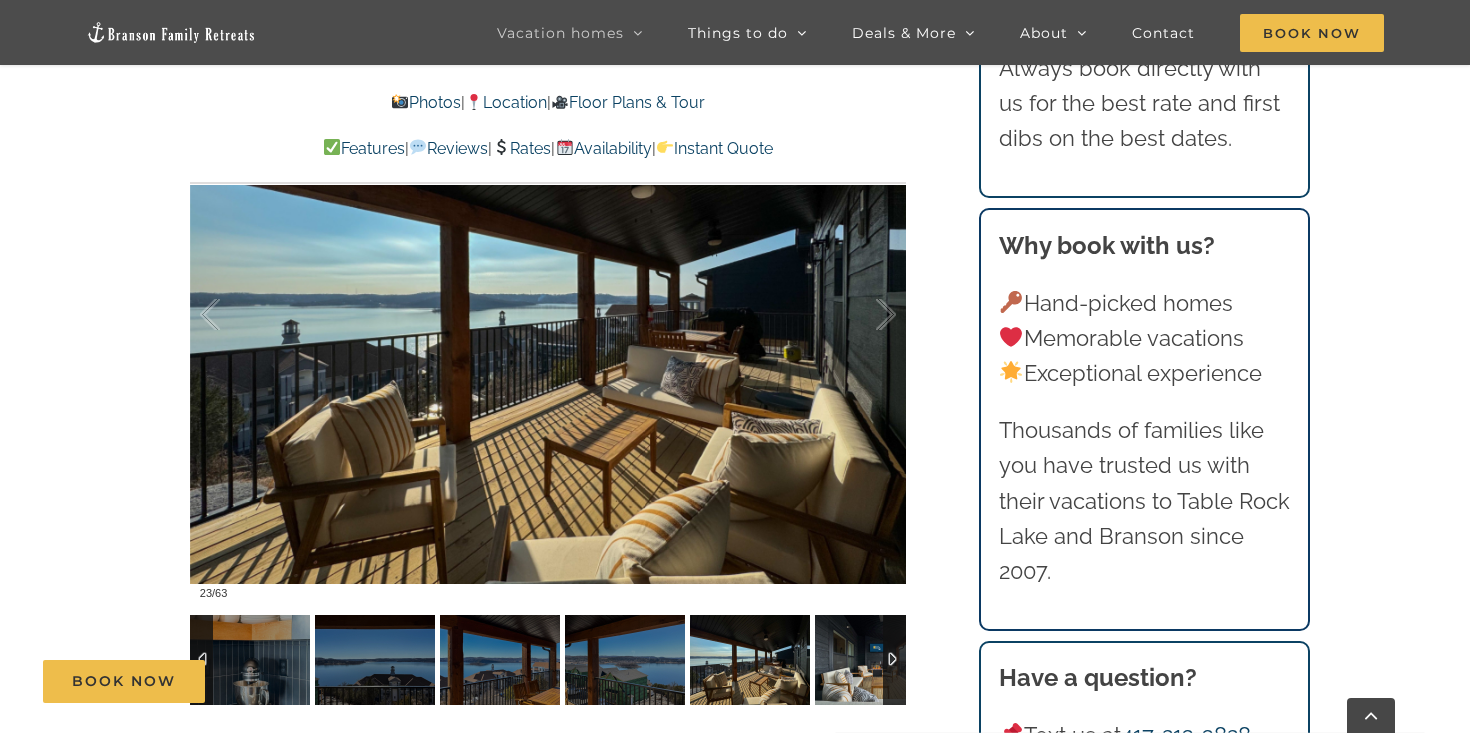 click at bounding box center (875, 660) 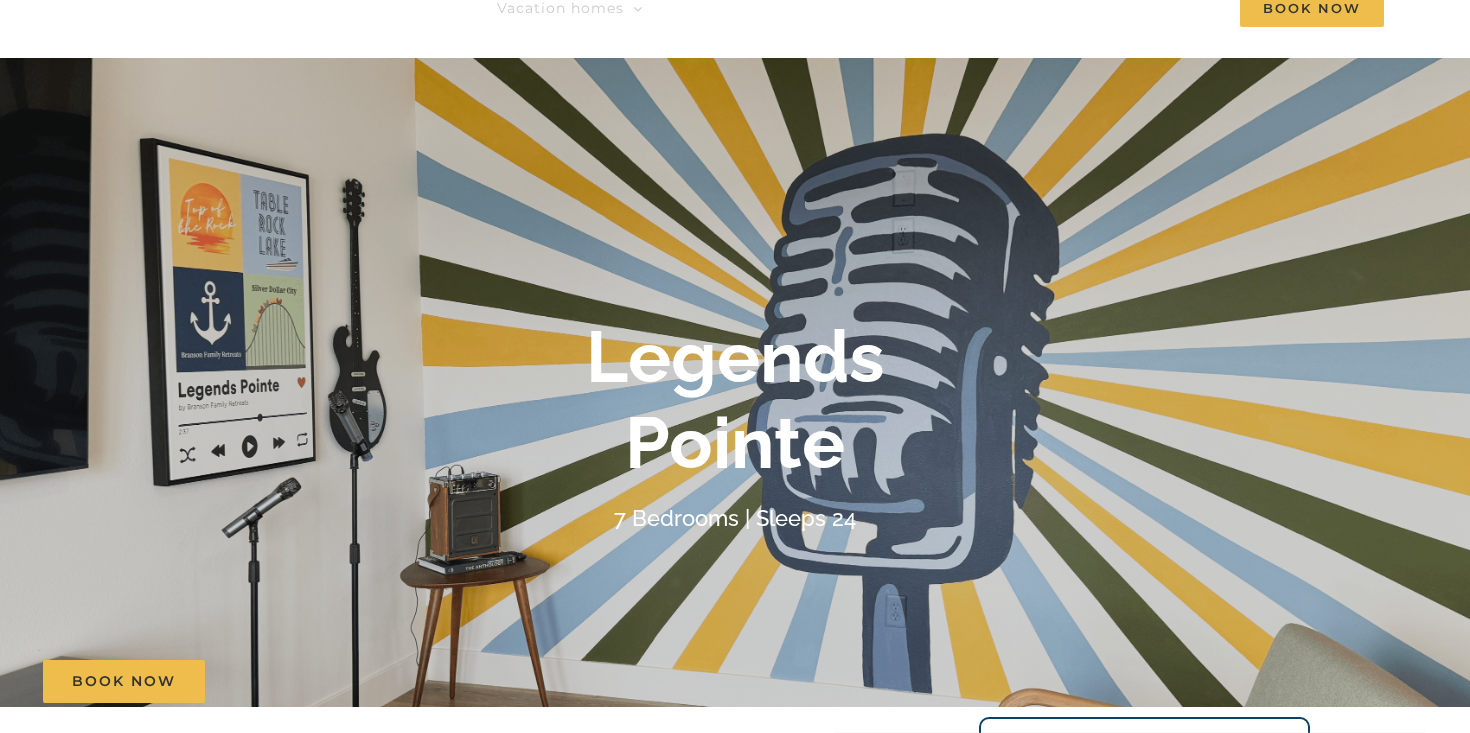 scroll, scrollTop: 0, scrollLeft: 0, axis: both 